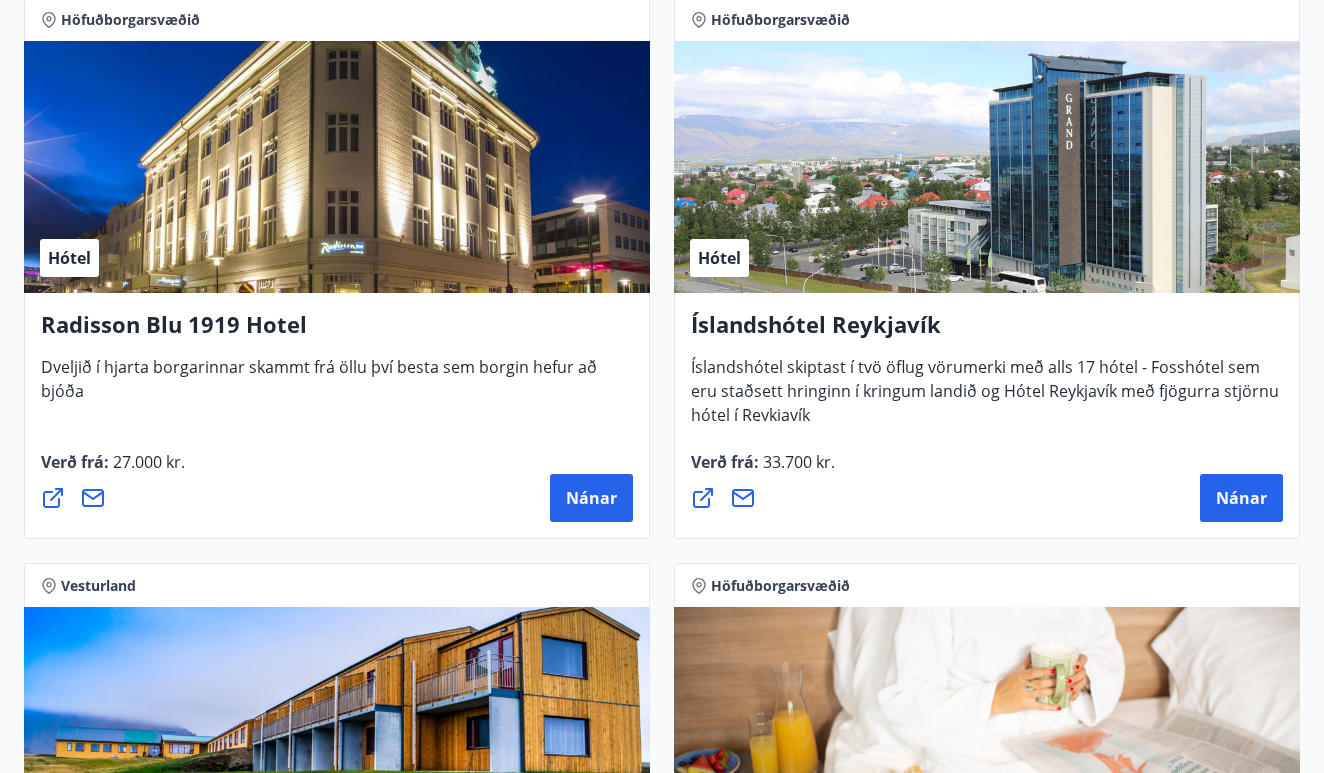 scroll, scrollTop: 6016, scrollLeft: 0, axis: vertical 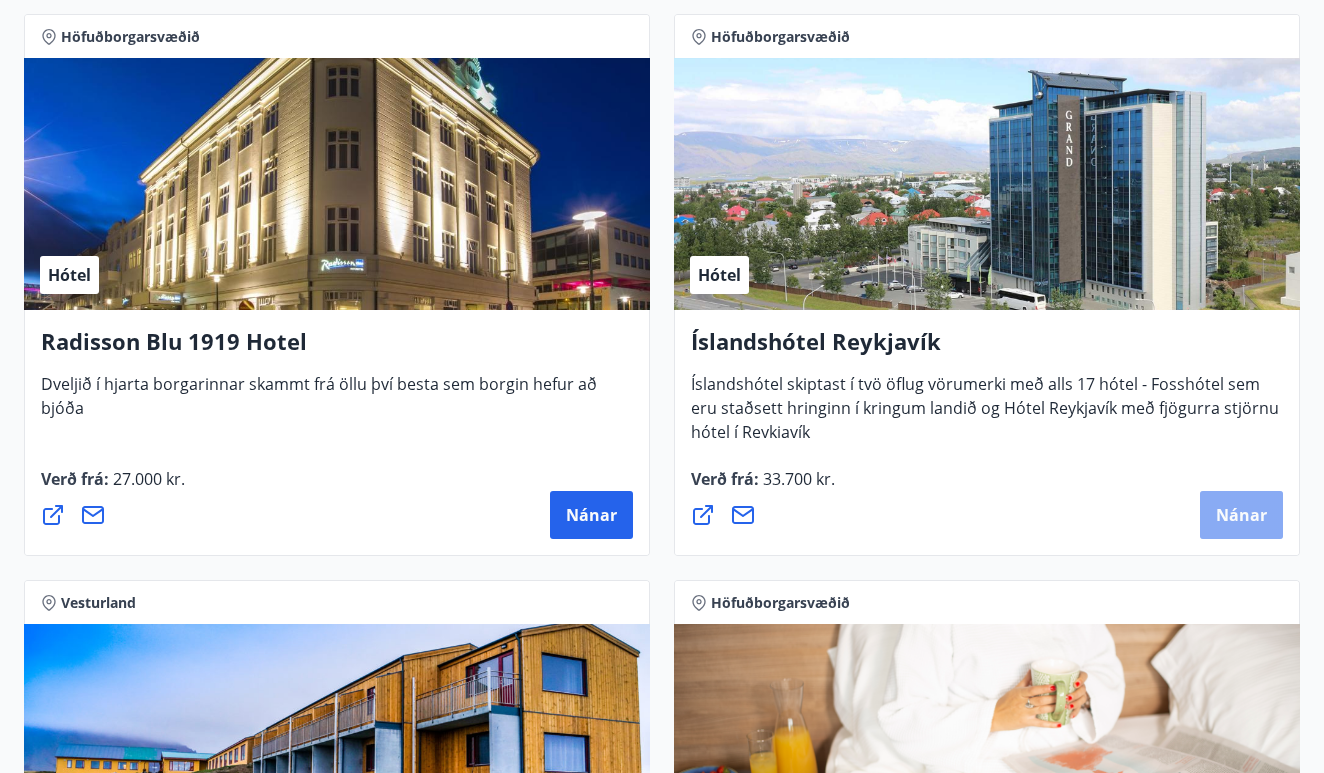 click on "Nánar" at bounding box center [1241, 515] 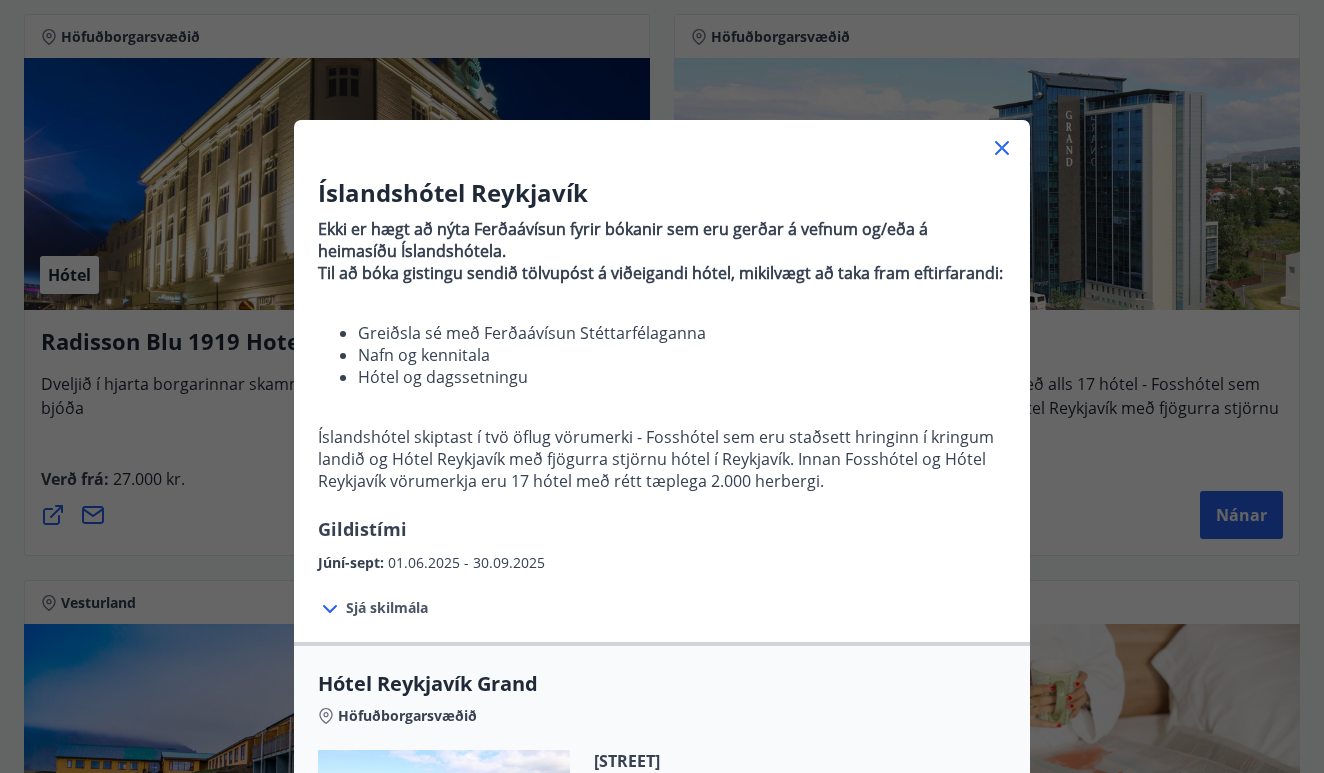 scroll, scrollTop: 0, scrollLeft: 0, axis: both 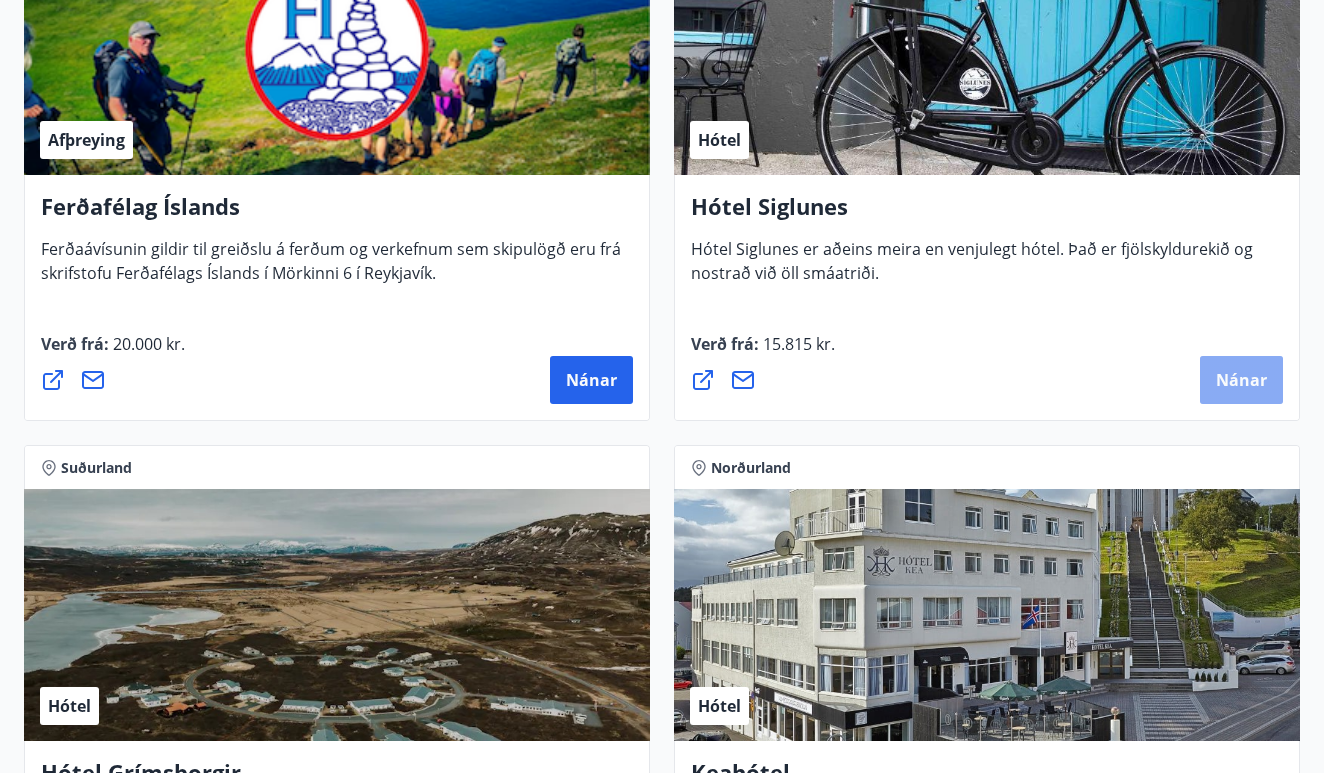 click on "Nánar" at bounding box center [1241, 380] 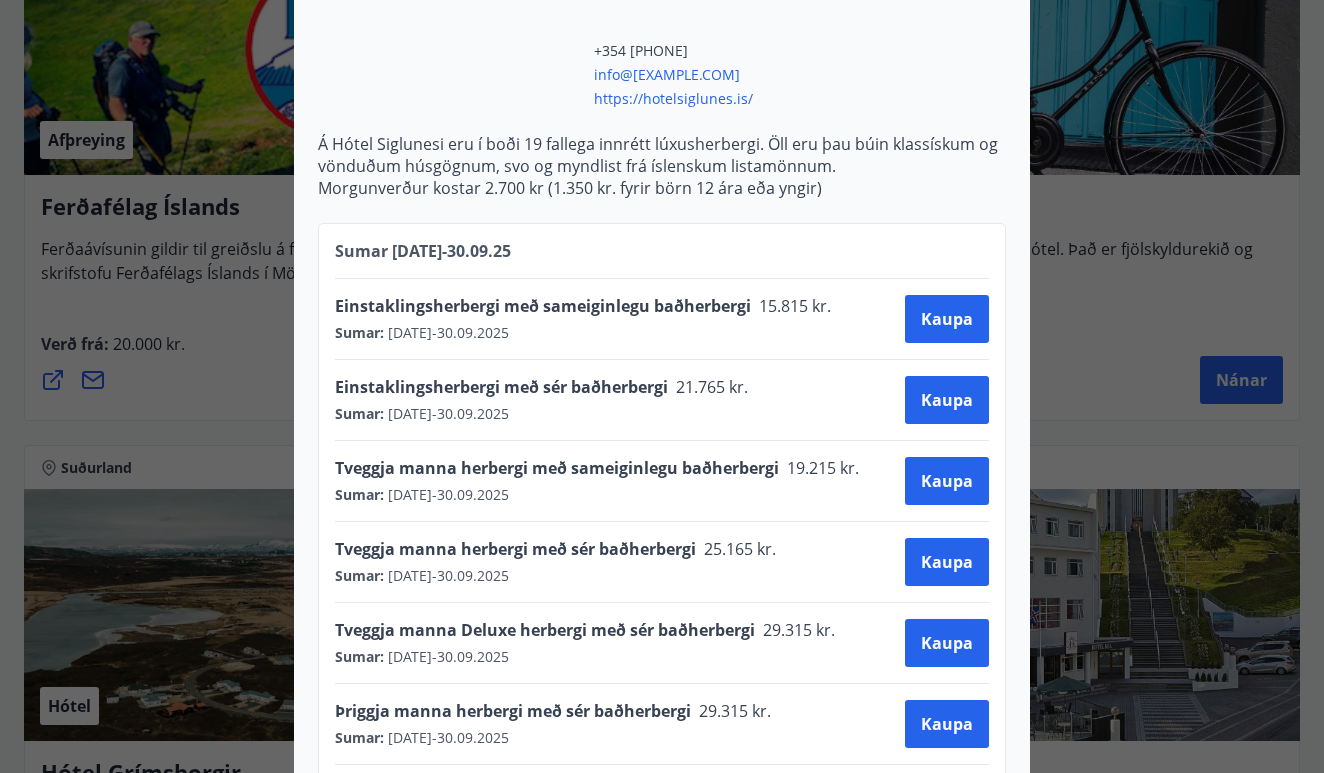 scroll, scrollTop: 758, scrollLeft: 0, axis: vertical 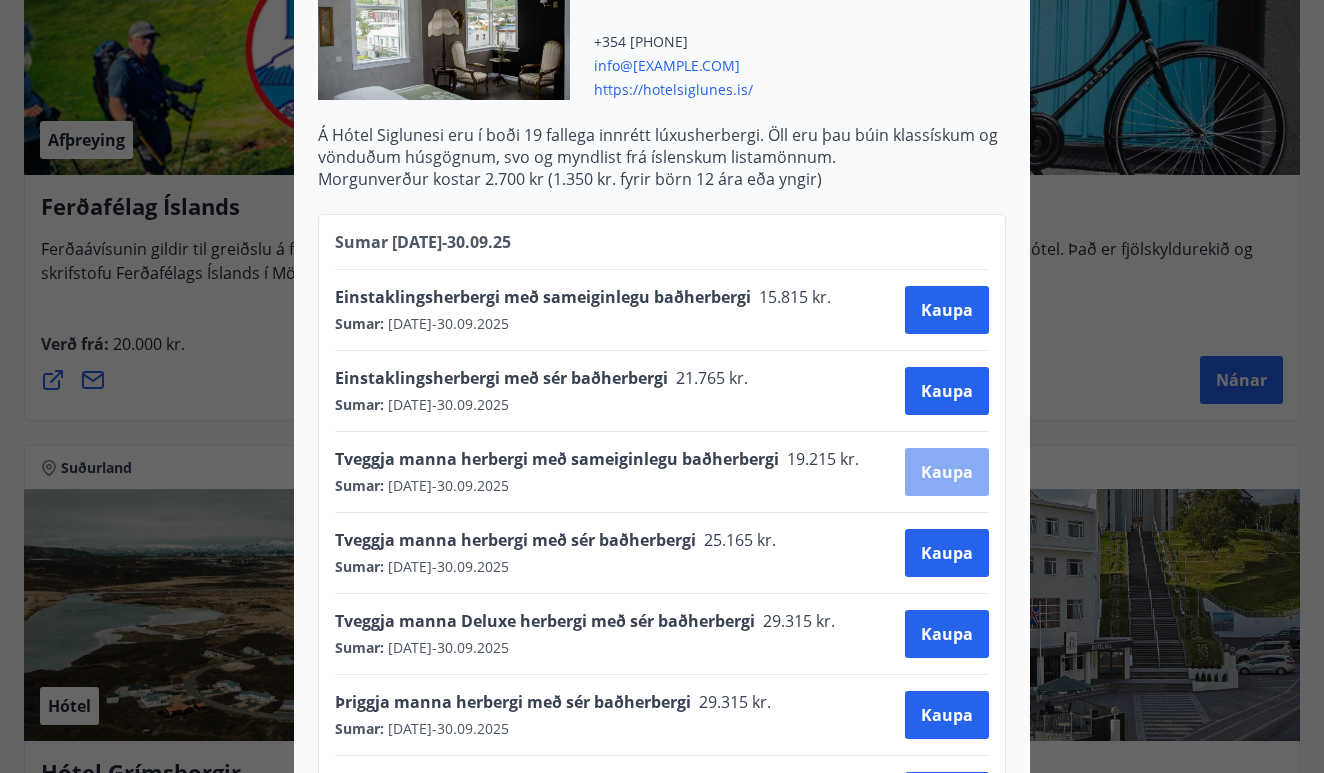 click on "Kaupa" at bounding box center (947, 472) 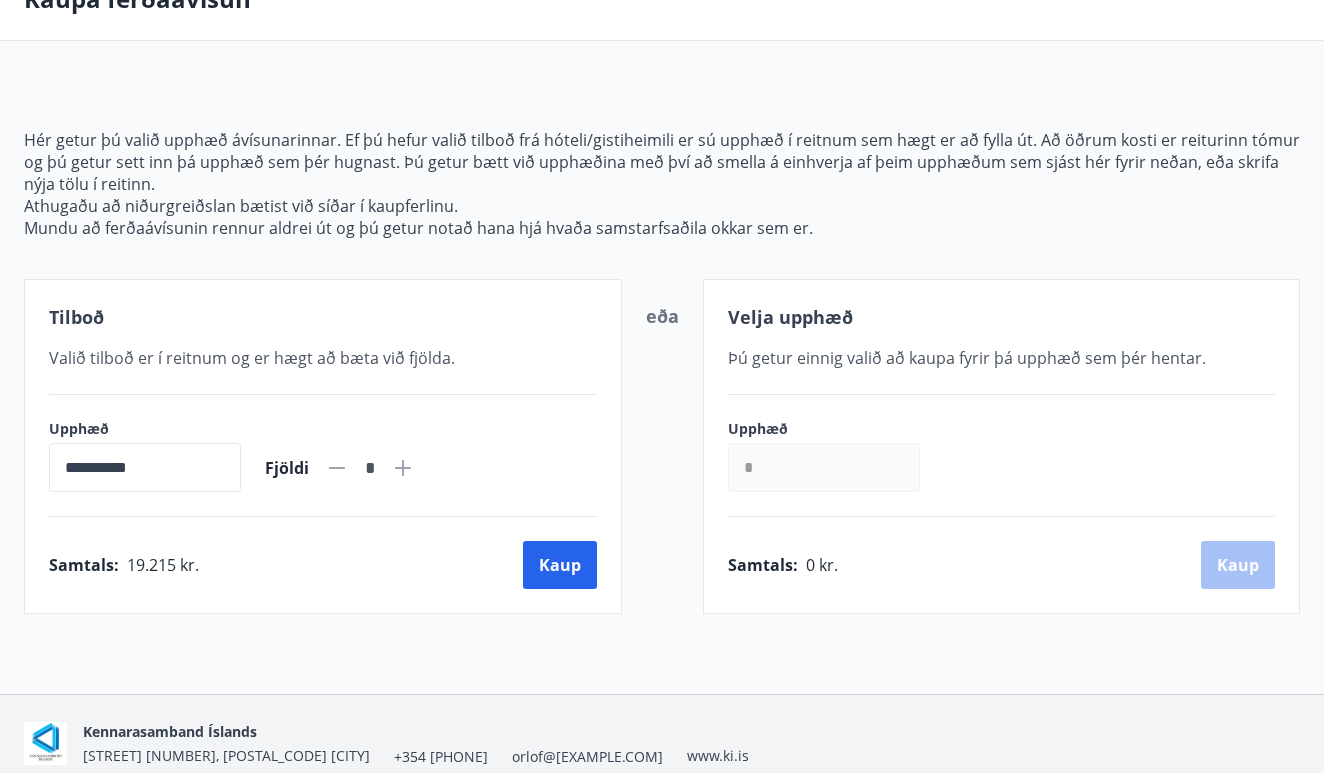 scroll, scrollTop: 122, scrollLeft: 0, axis: vertical 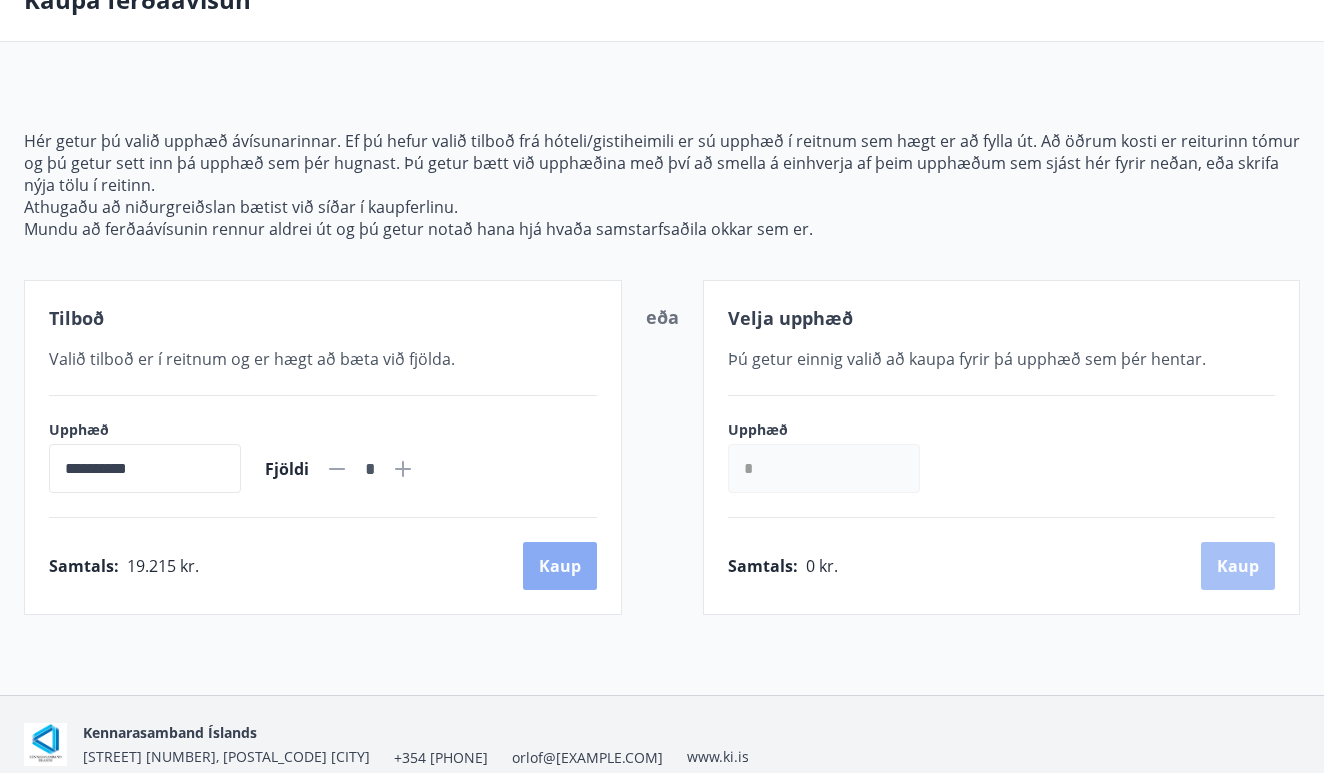 click on "Kaup" at bounding box center [560, 566] 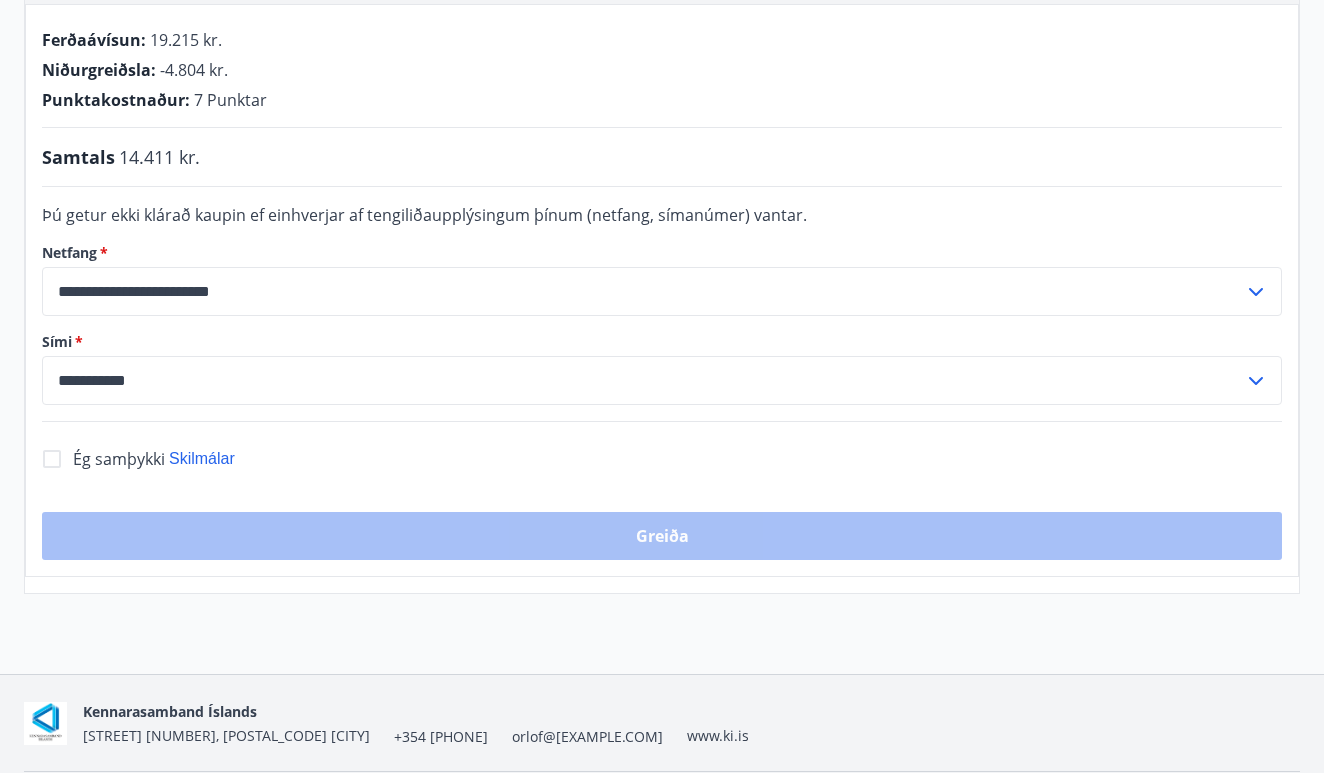 scroll, scrollTop: 416, scrollLeft: 0, axis: vertical 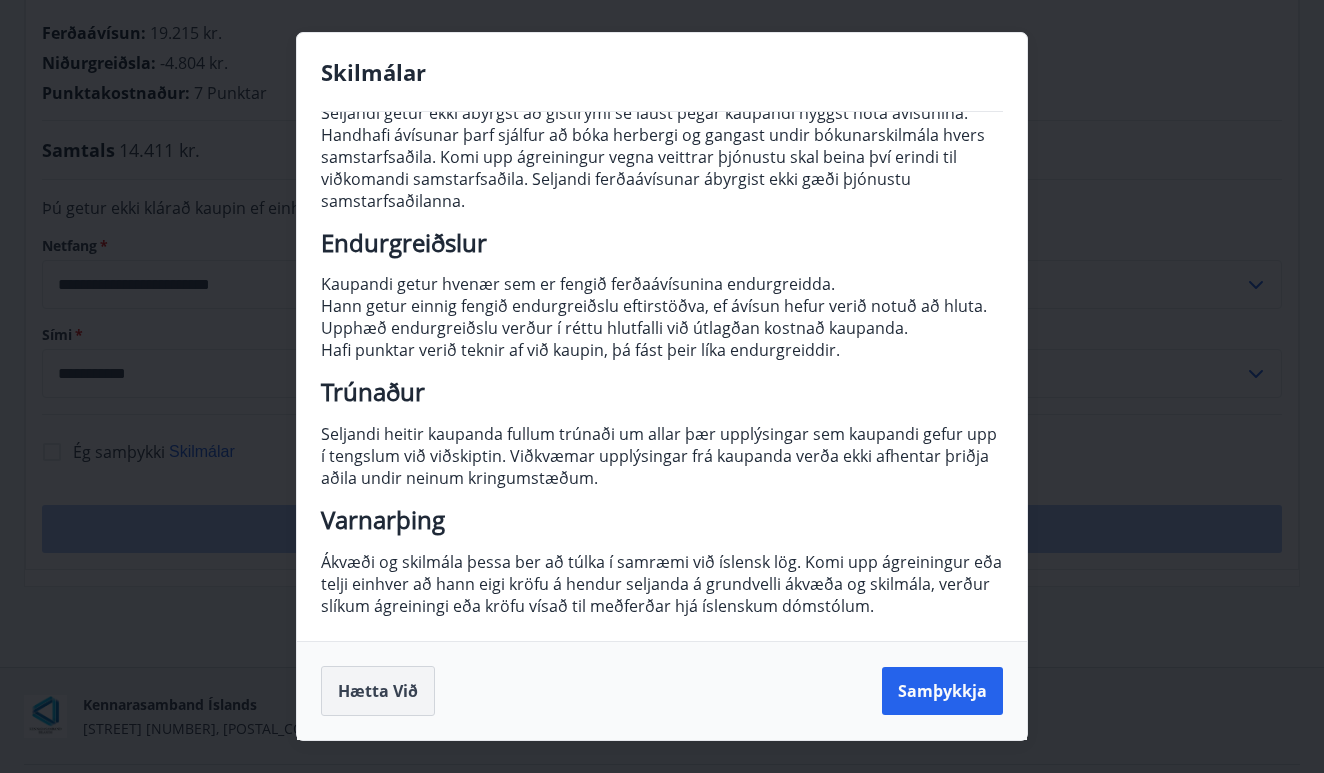 click on "Hætta við" at bounding box center (378, 691) 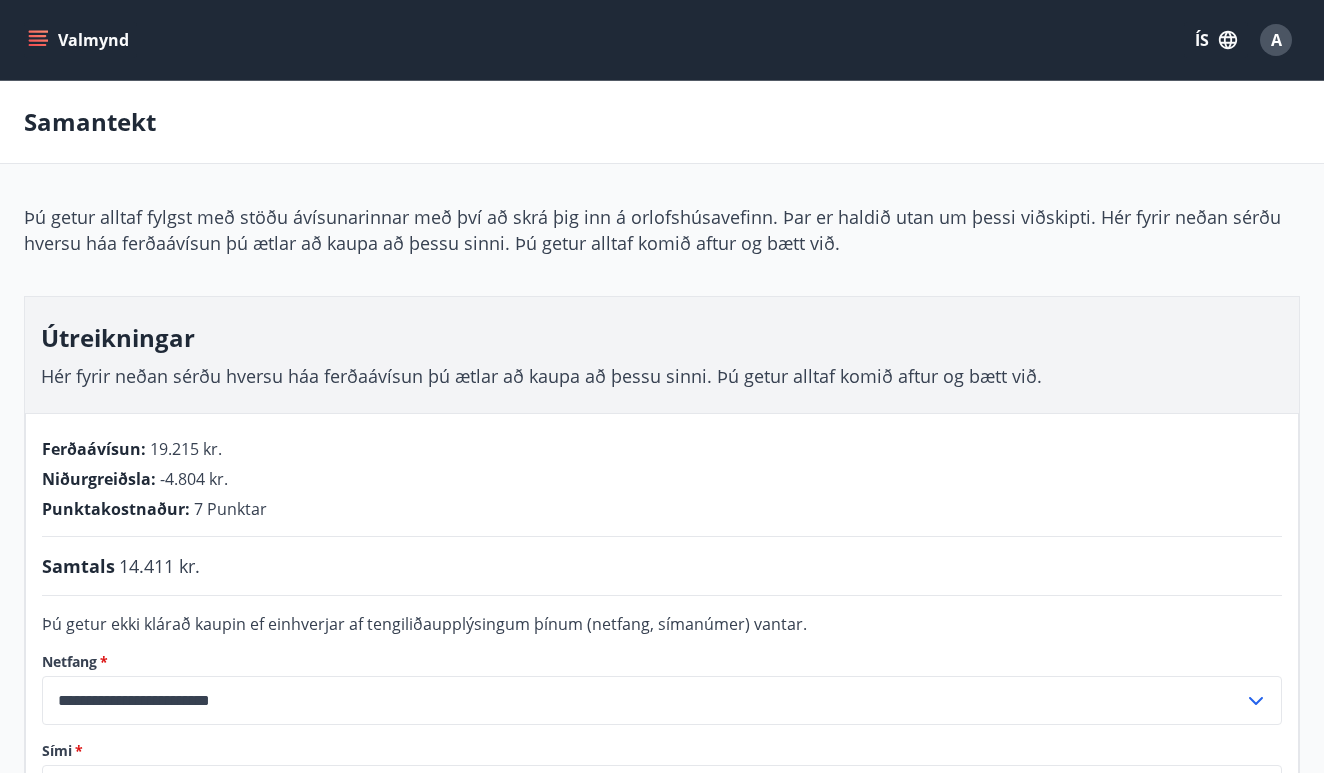 scroll, scrollTop: 0, scrollLeft: 0, axis: both 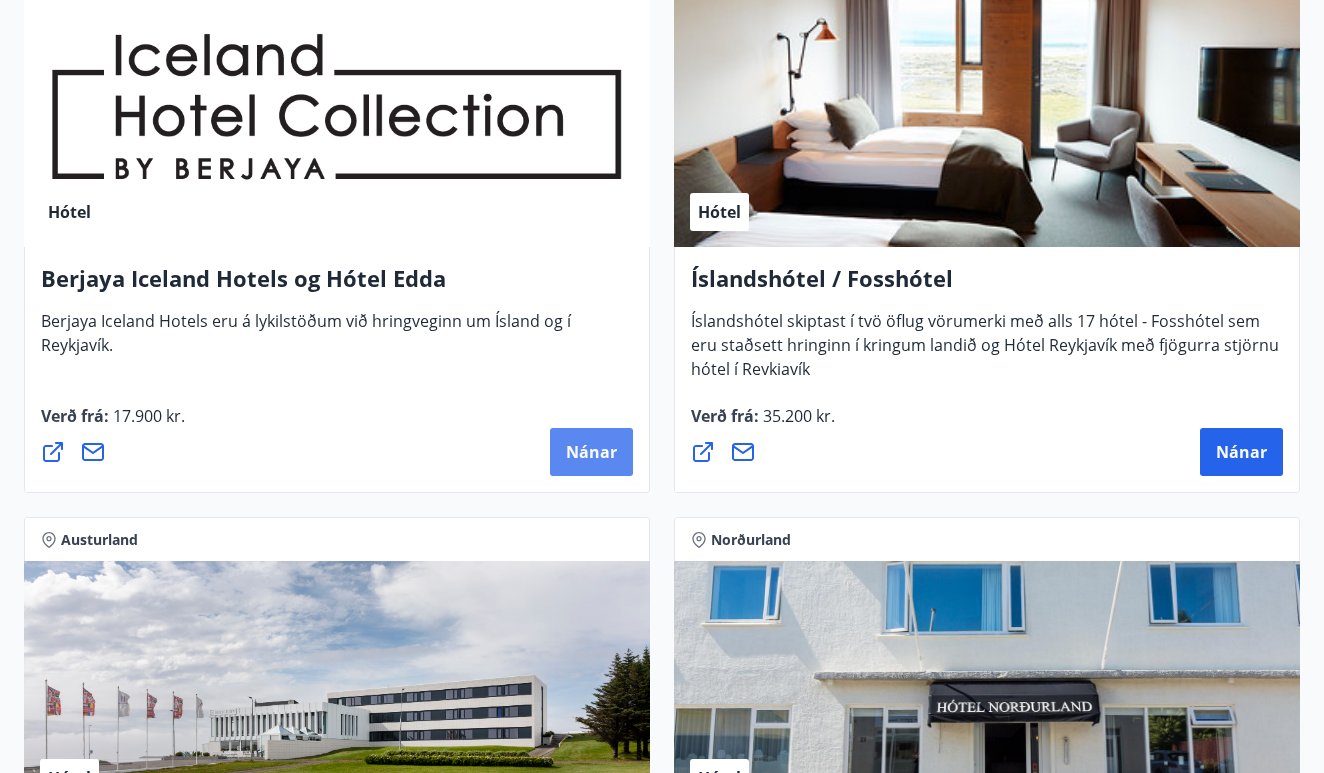 click on "Nánar" at bounding box center [591, 452] 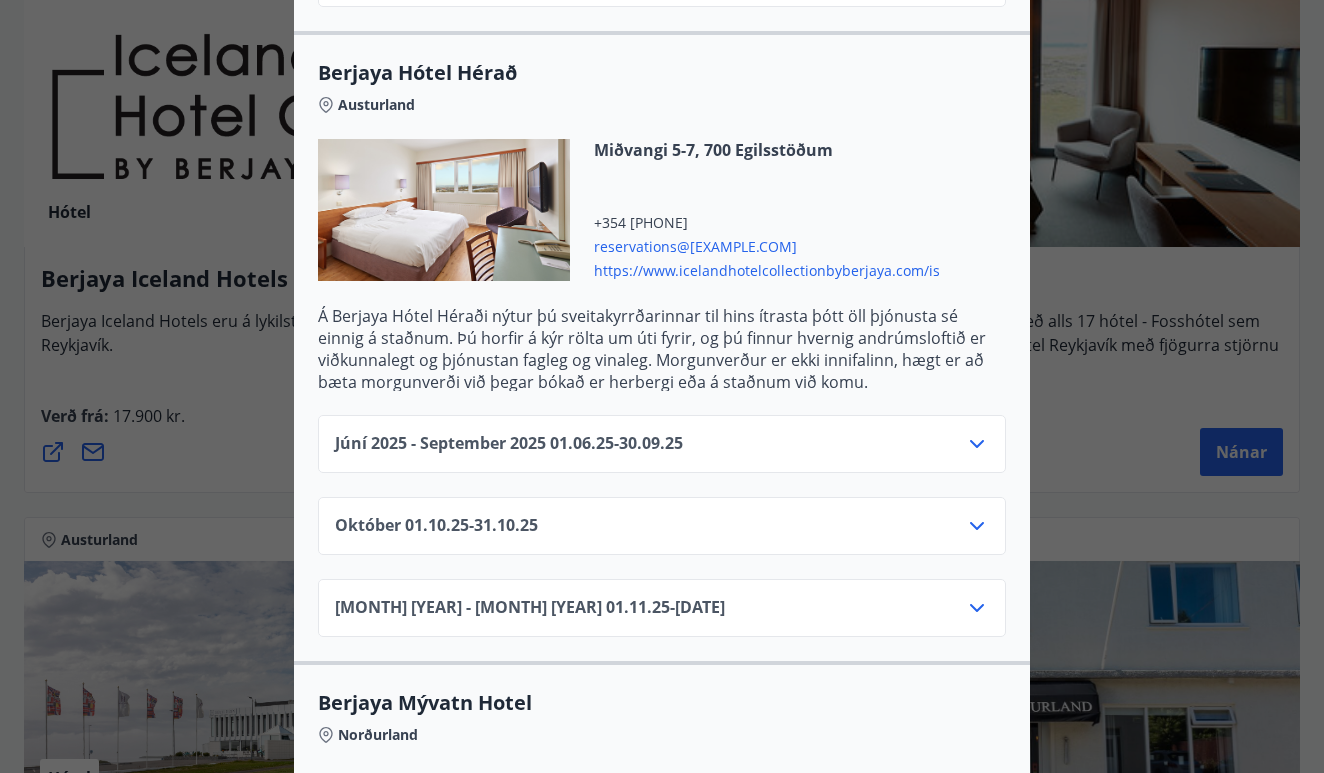 scroll, scrollTop: 1869, scrollLeft: 0, axis: vertical 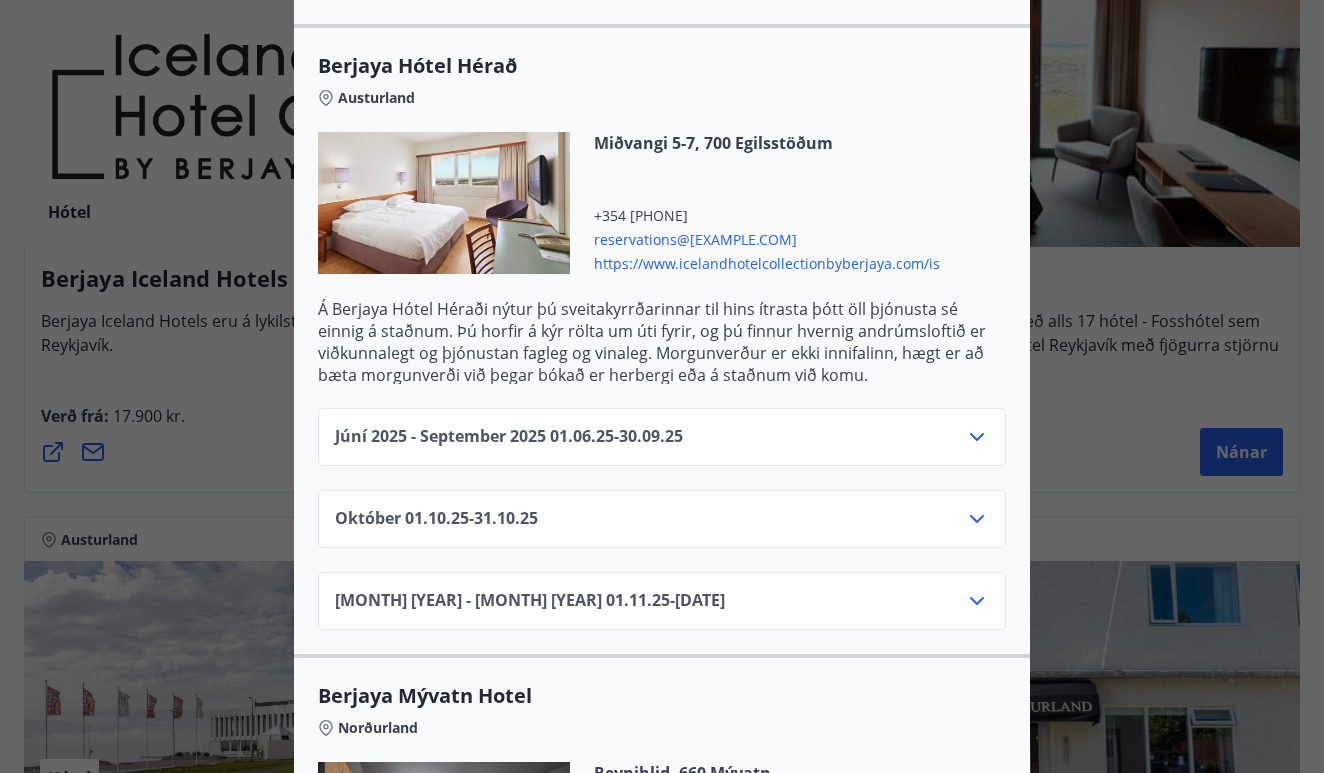 click 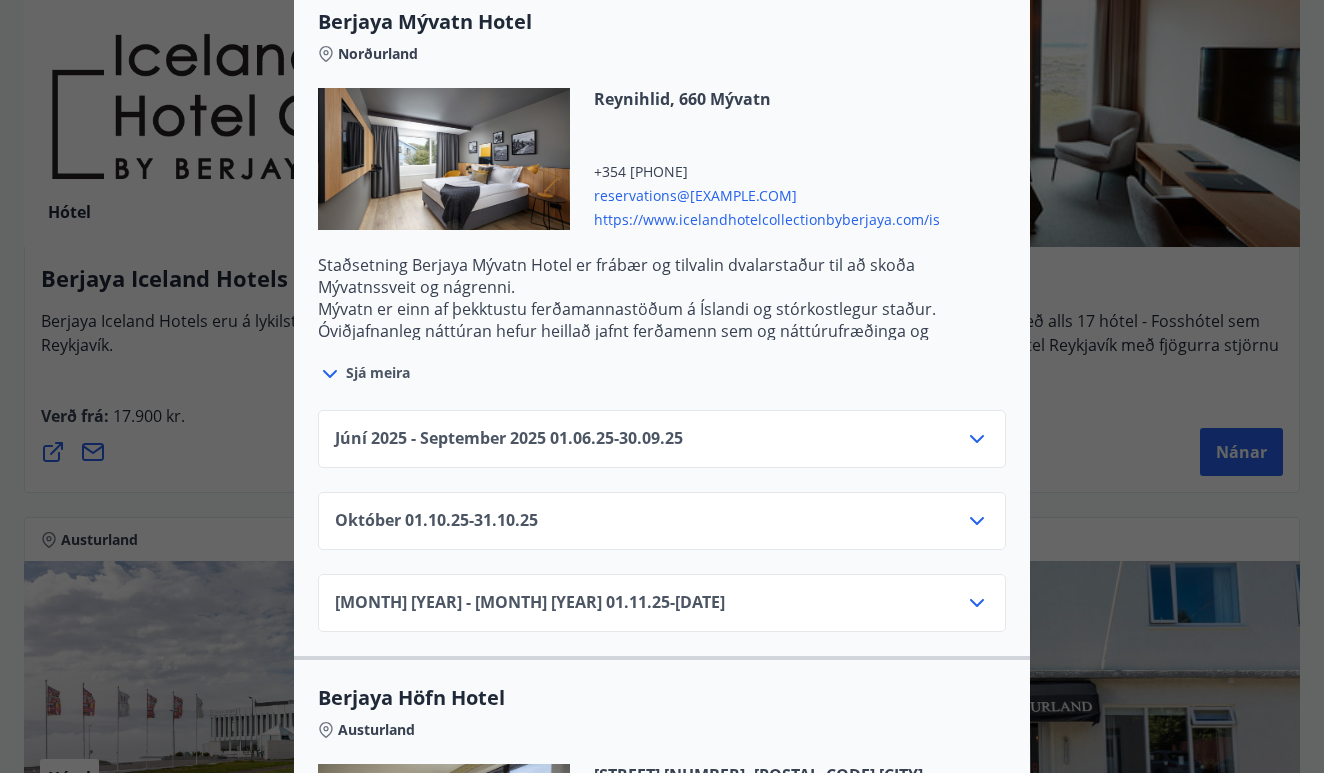 scroll, scrollTop: 2622, scrollLeft: 0, axis: vertical 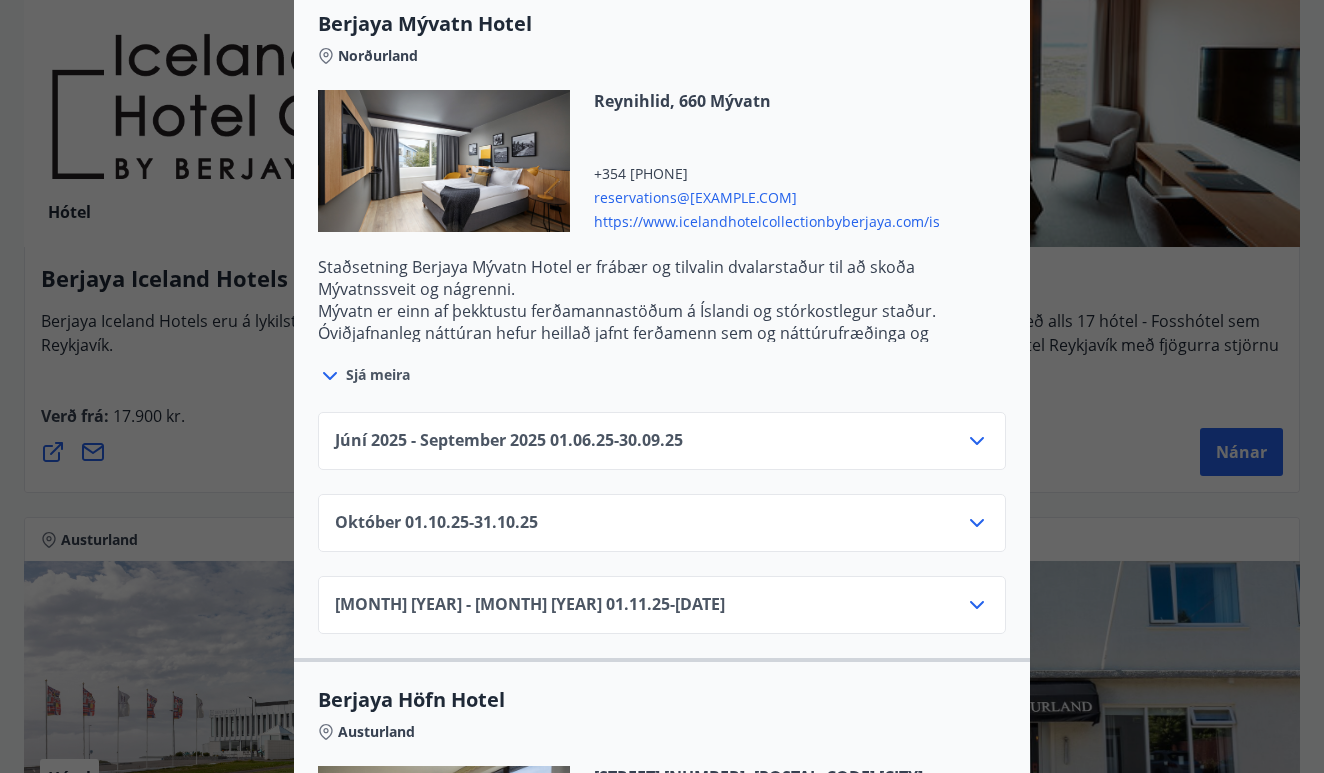 click 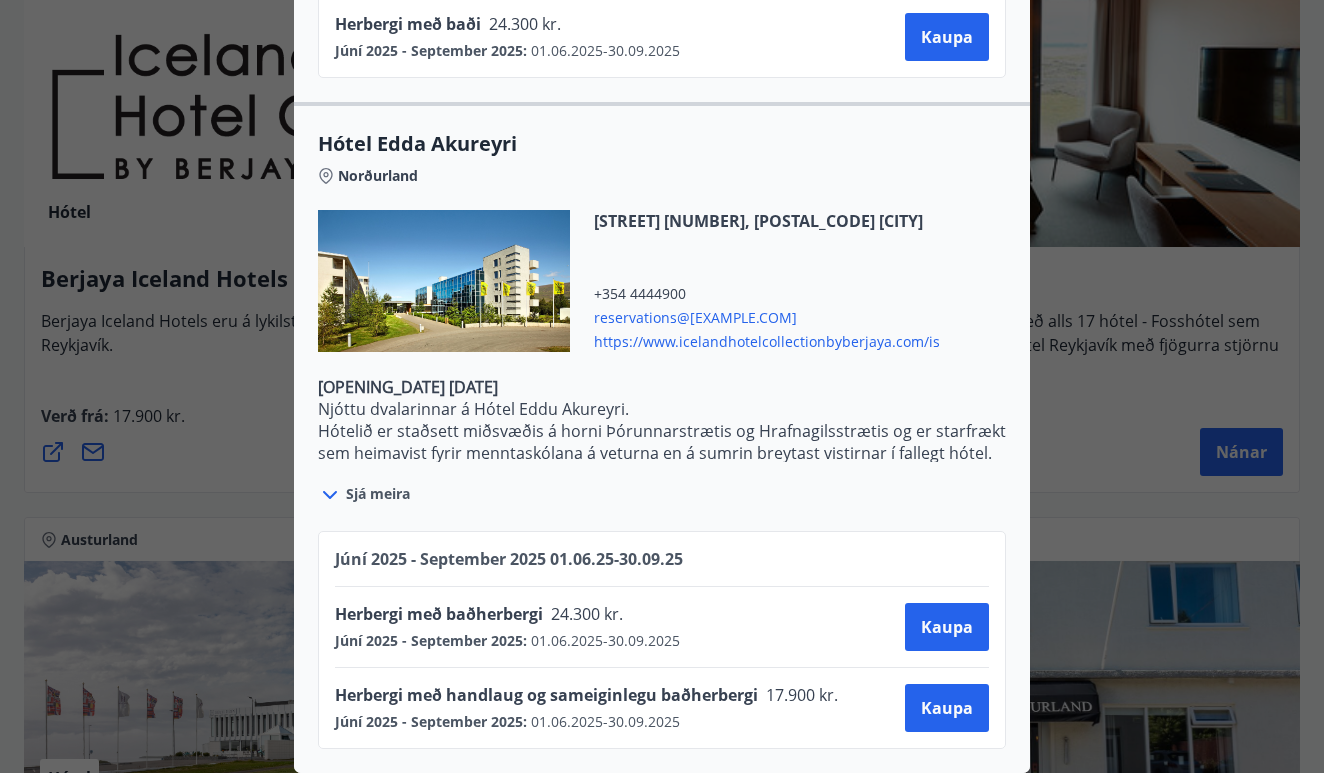 scroll, scrollTop: 4526, scrollLeft: 0, axis: vertical 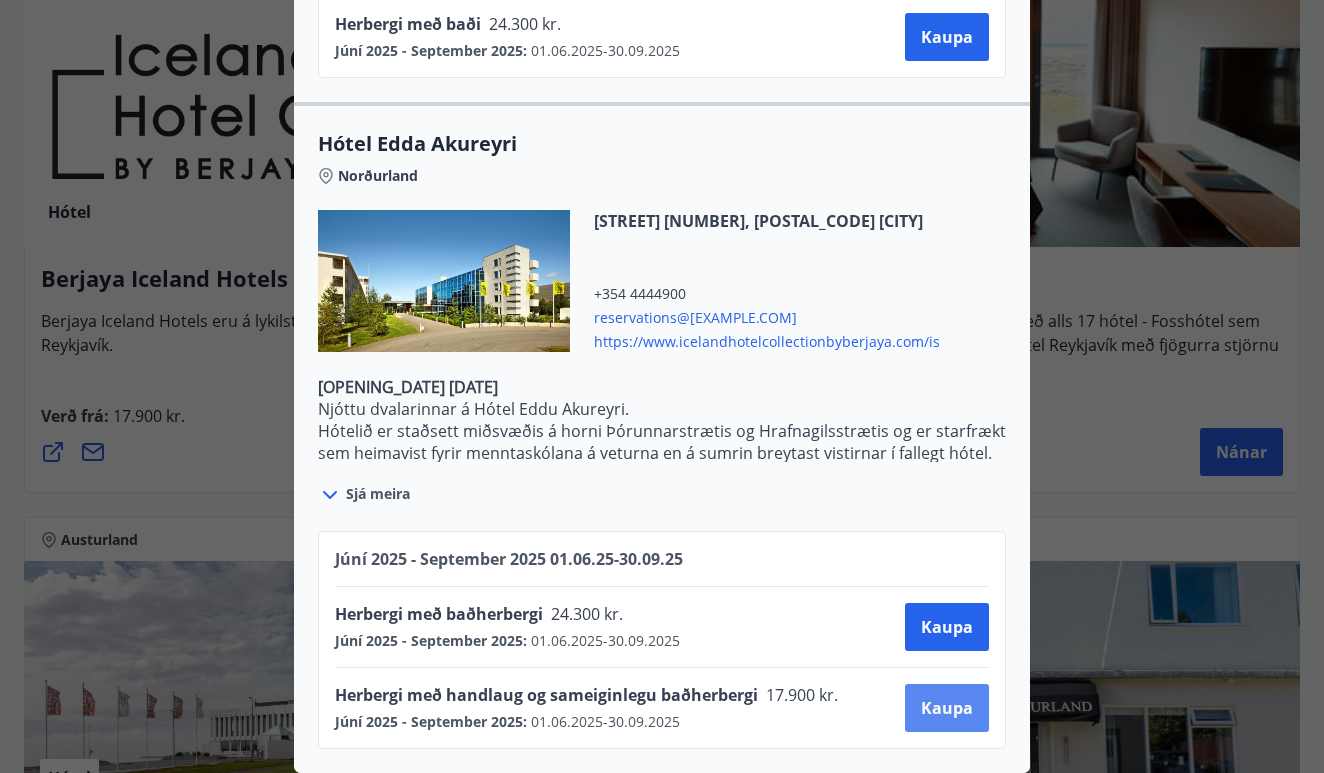 click on "Kaupa" at bounding box center [947, 708] 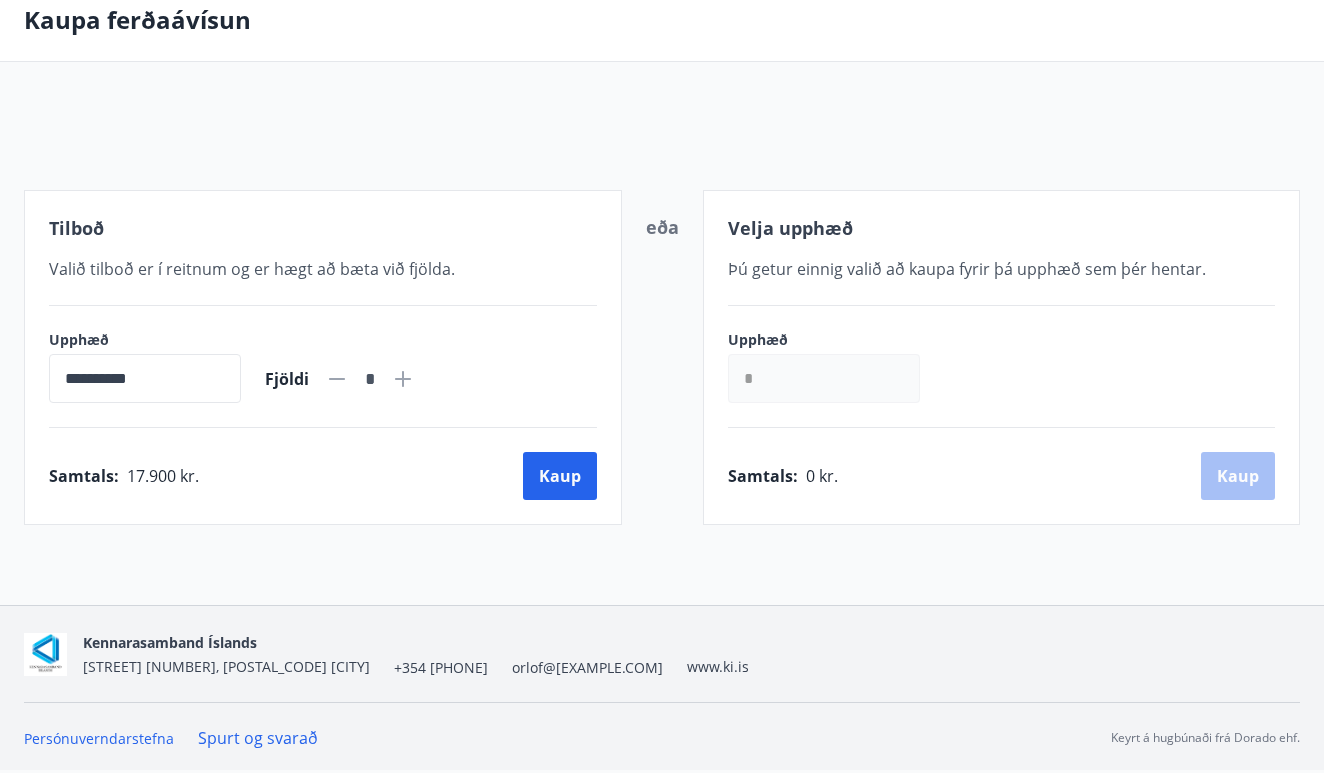 scroll, scrollTop: 102, scrollLeft: 0, axis: vertical 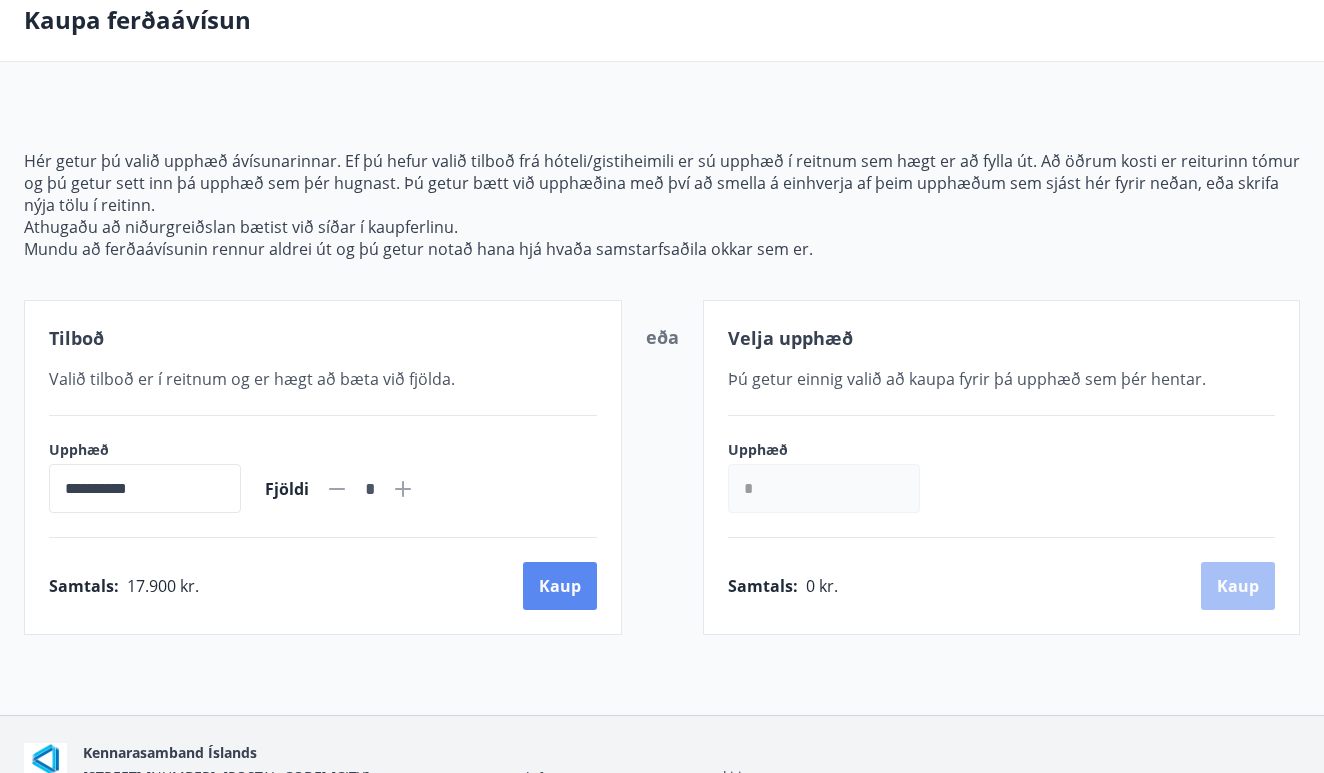 click on "Kaup" at bounding box center (560, 586) 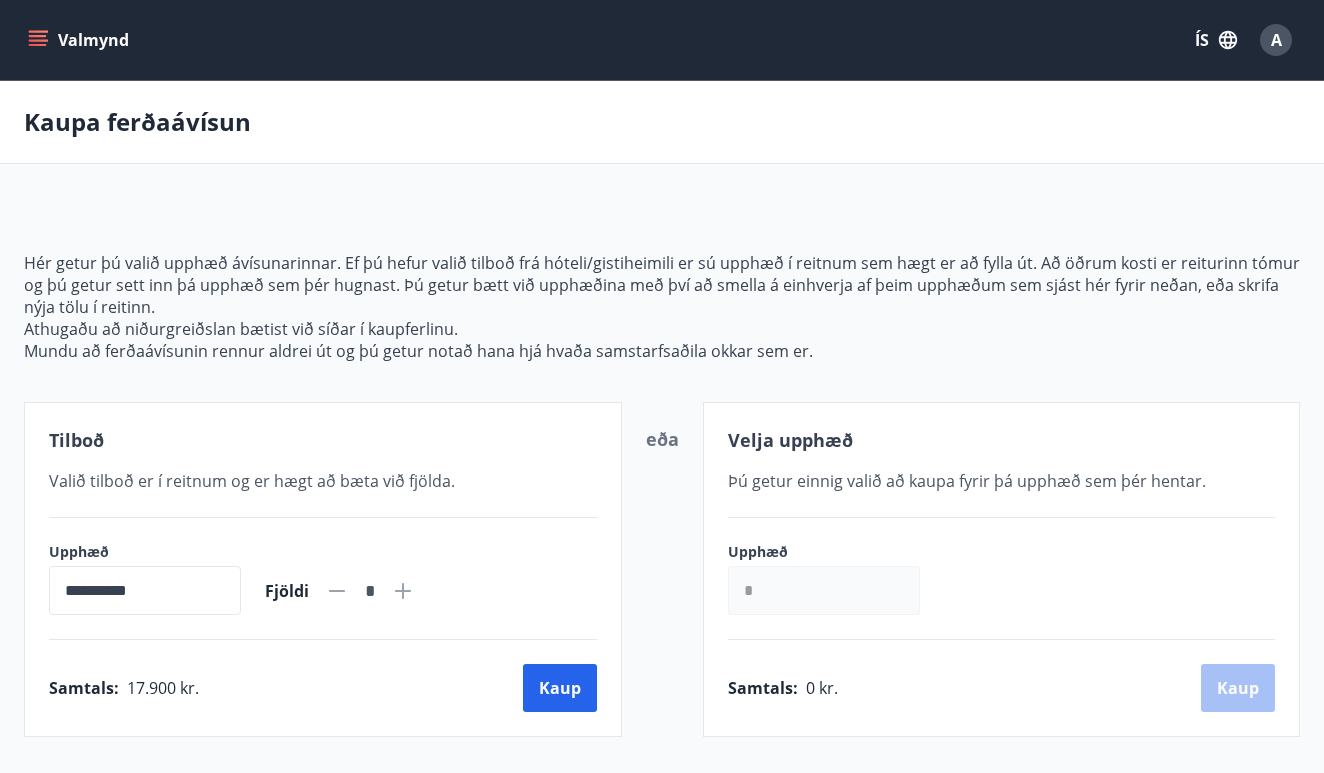 scroll, scrollTop: 0, scrollLeft: 0, axis: both 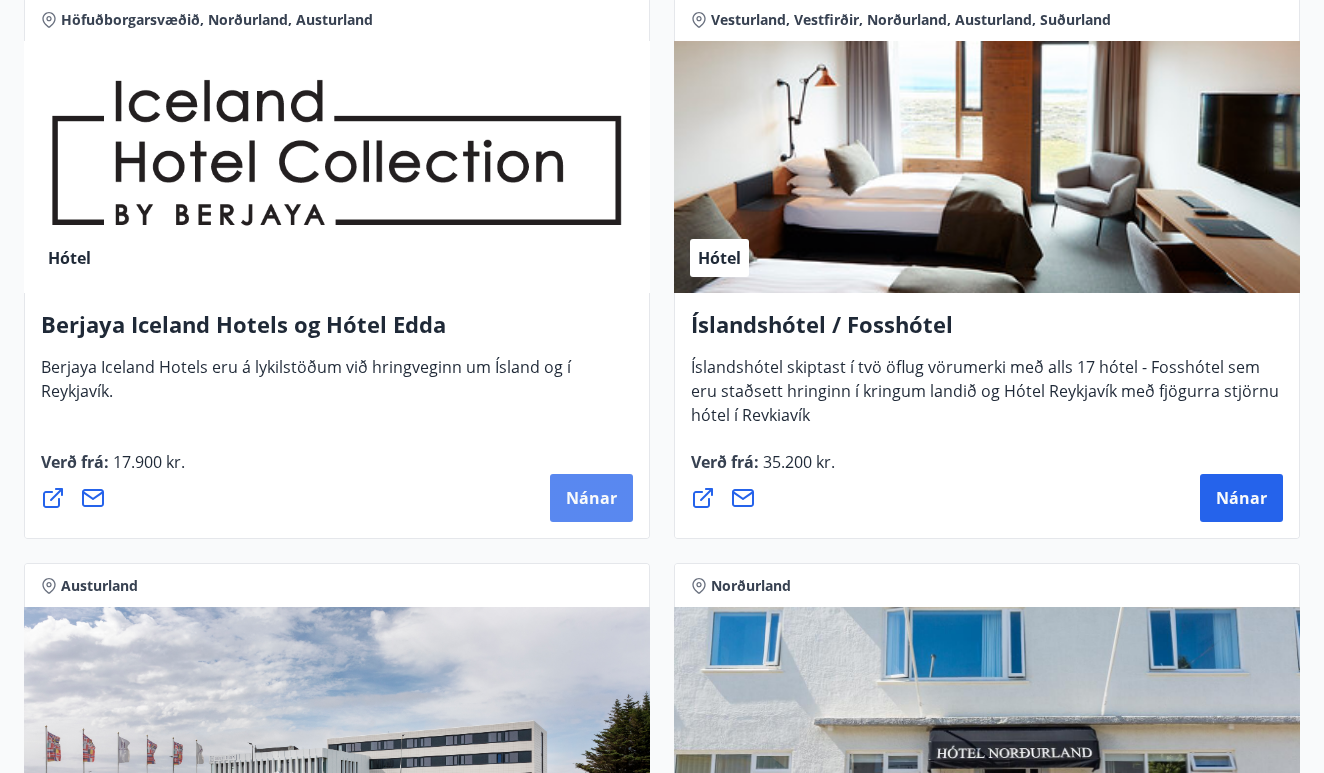 click on "Nánar" at bounding box center [591, 498] 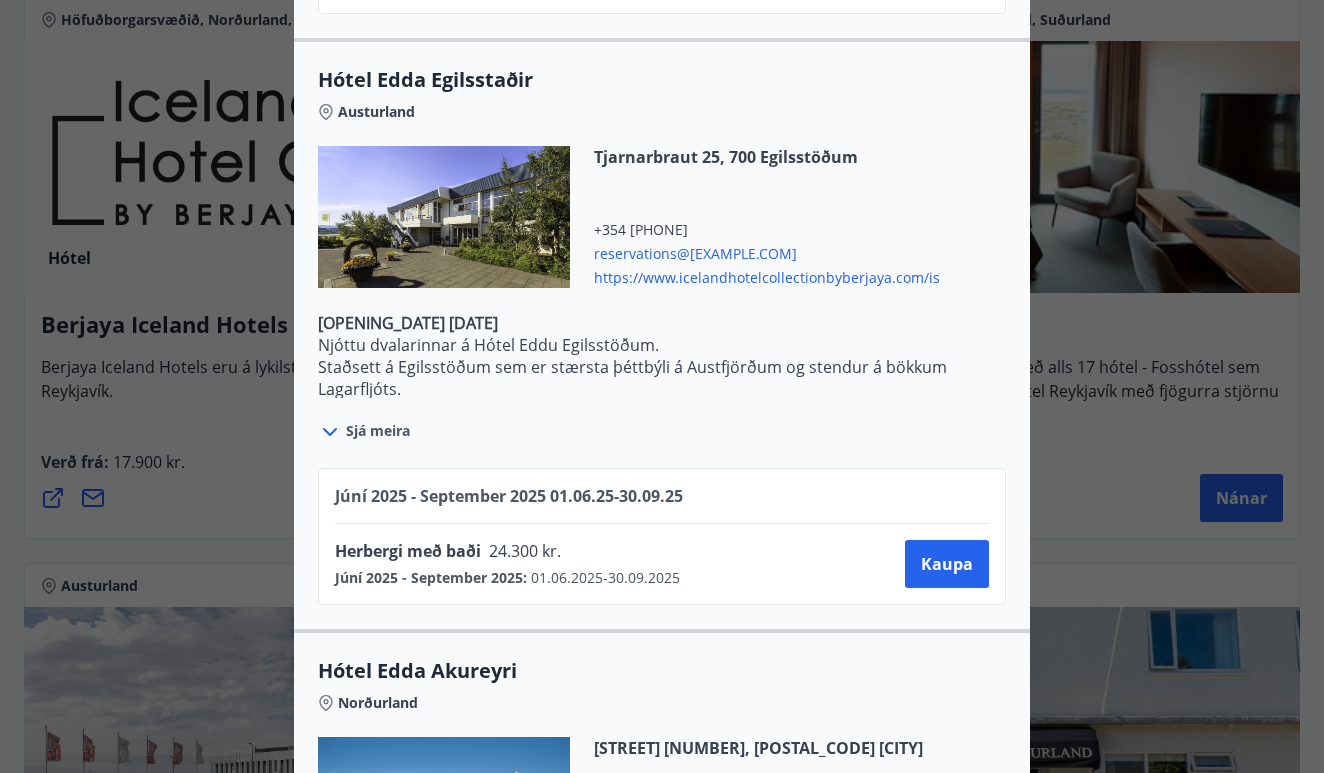 scroll, scrollTop: 3839, scrollLeft: 0, axis: vertical 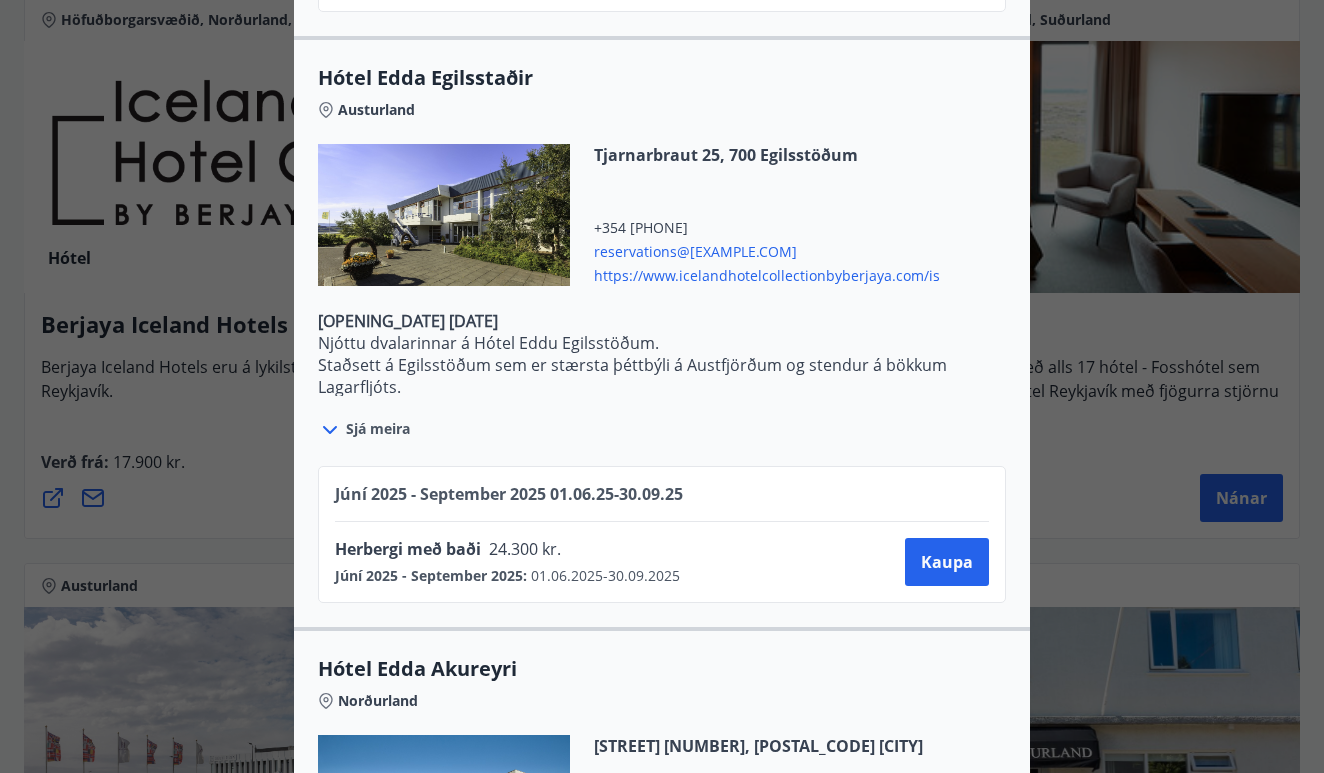 click on "Sjá meira" at bounding box center (378, 429) 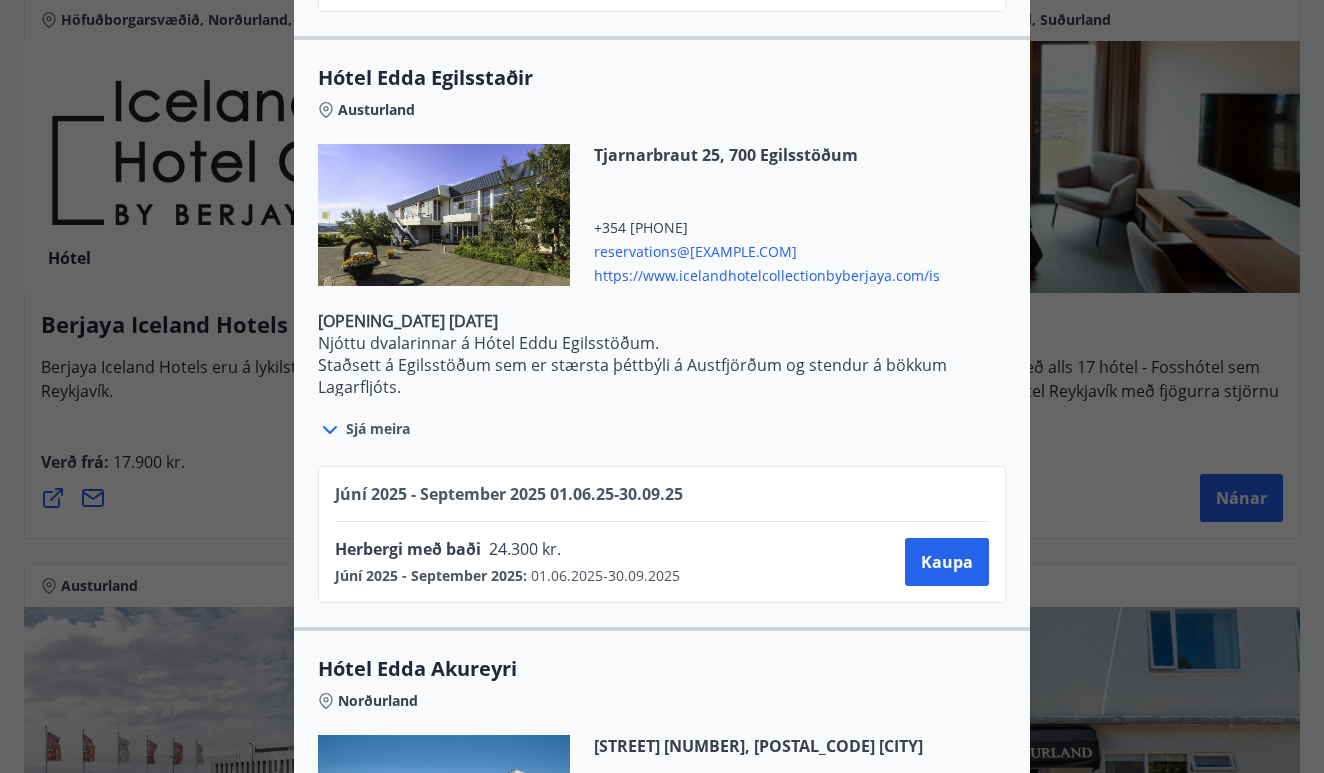 click 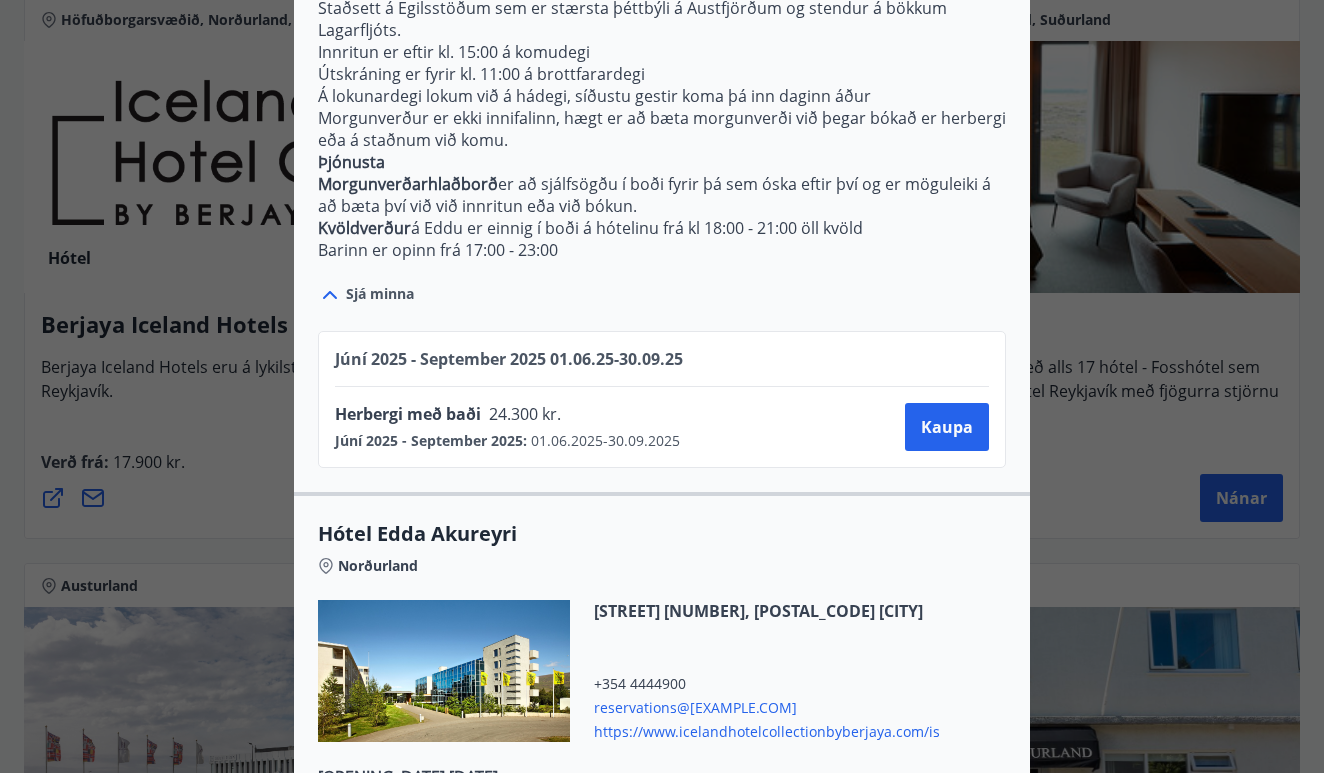 scroll, scrollTop: 4201, scrollLeft: 0, axis: vertical 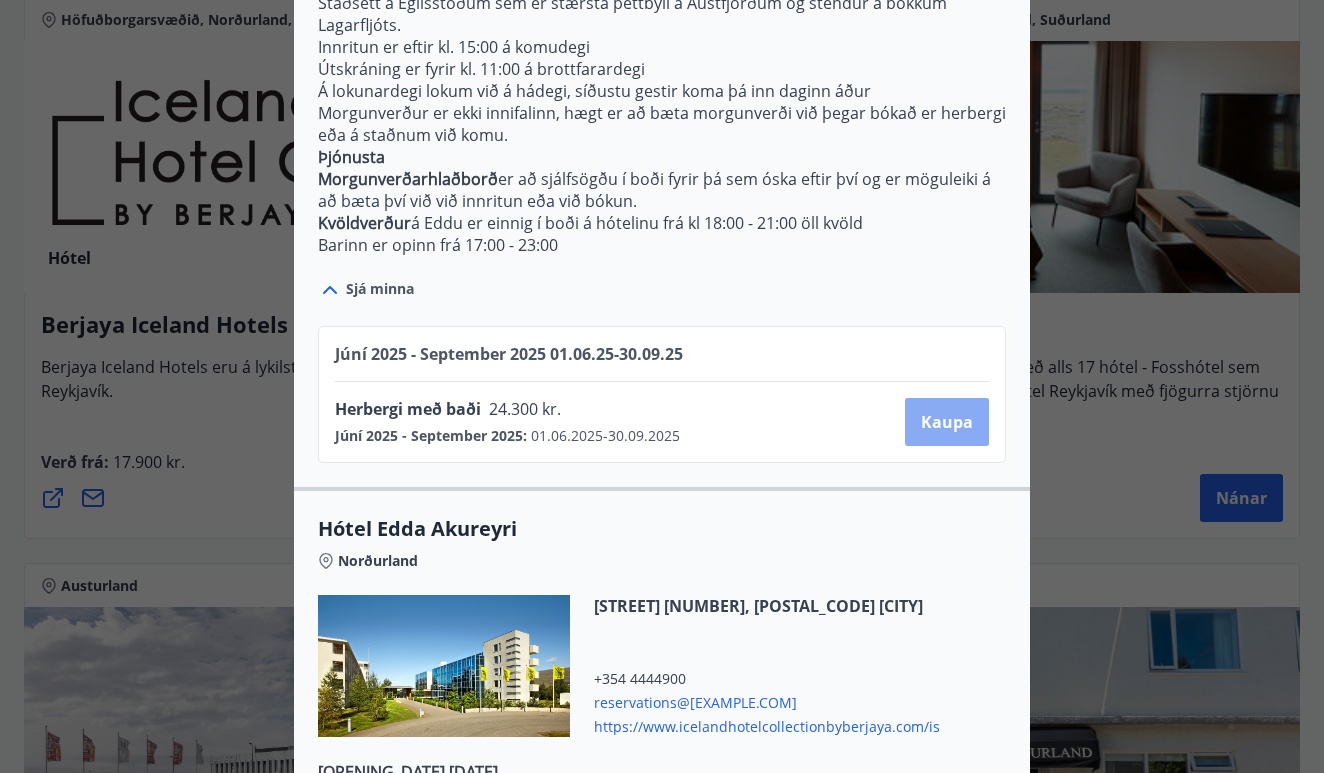 click on "Kaupa" at bounding box center [947, 422] 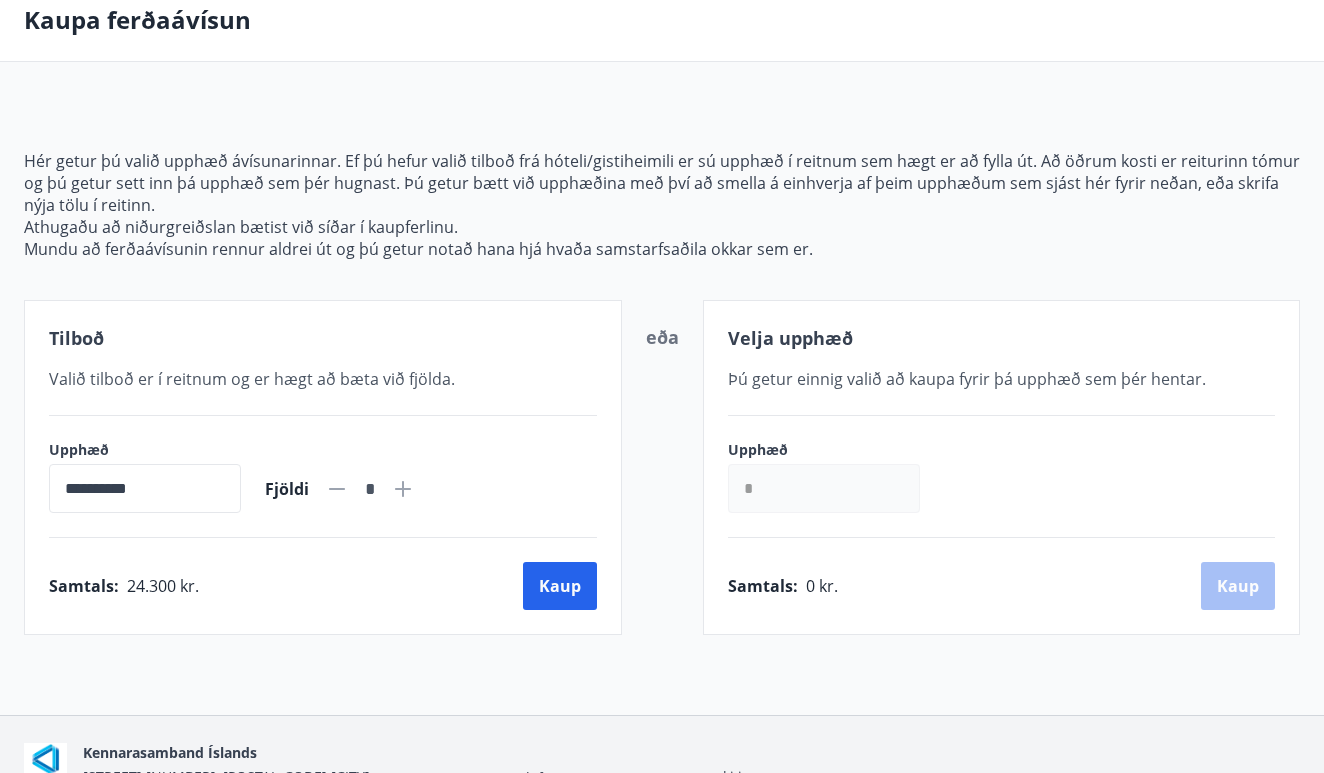 click 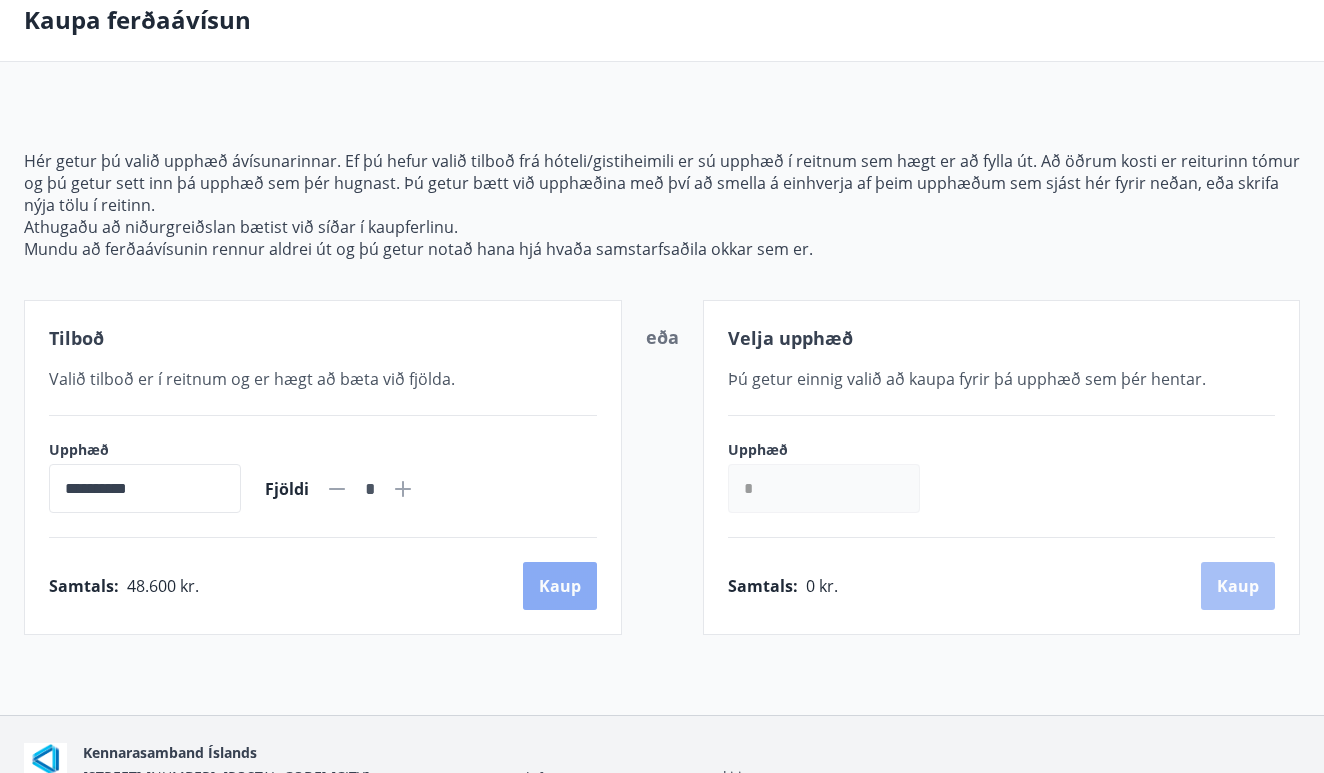 click on "Kaup" at bounding box center (560, 586) 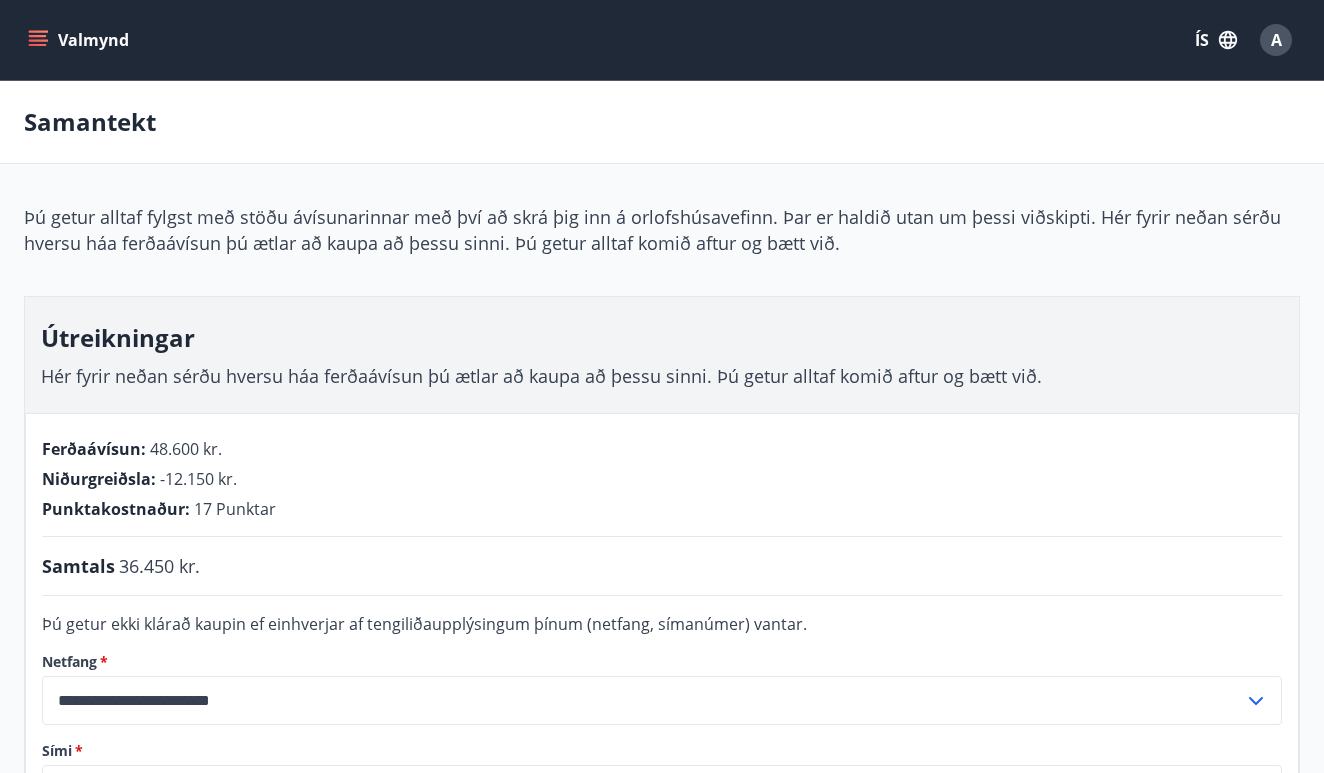 scroll, scrollTop: 0, scrollLeft: 0, axis: both 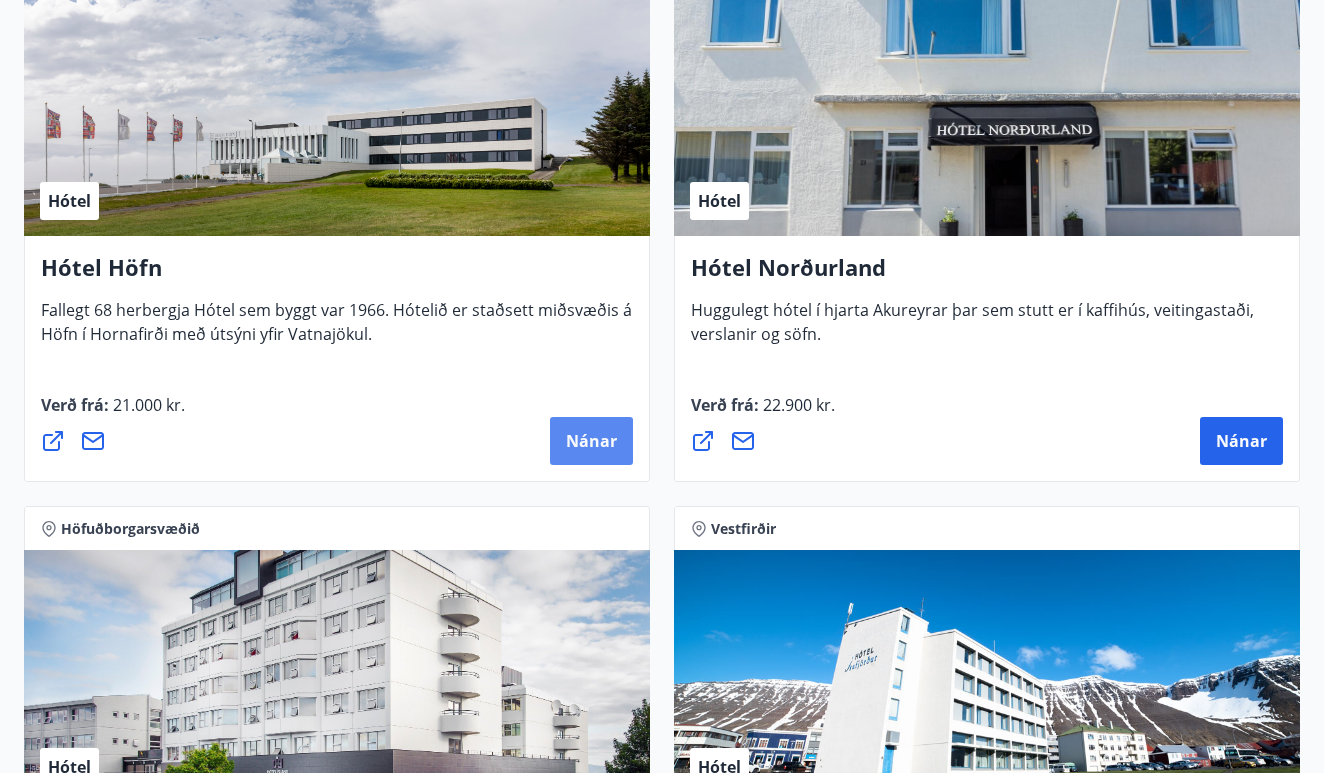 click on "Nánar" at bounding box center (591, 441) 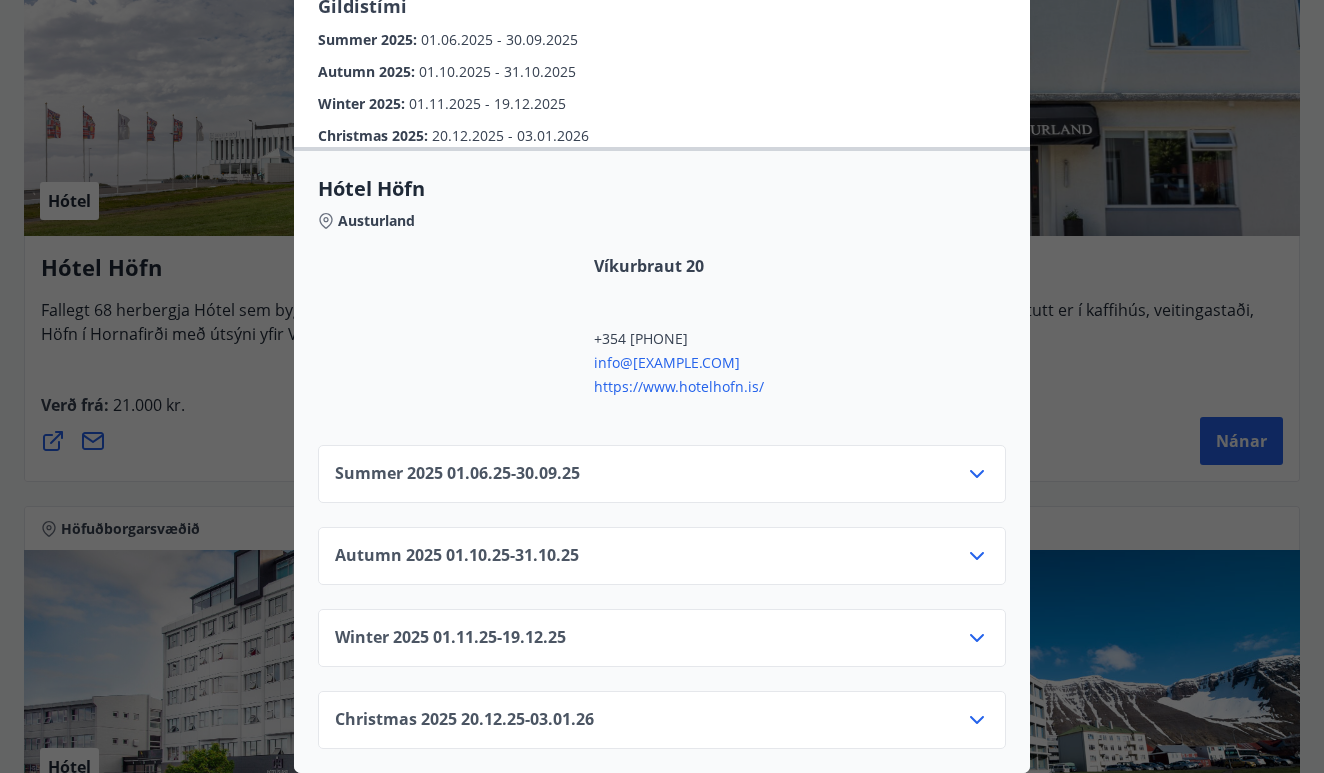 scroll, scrollTop: 645, scrollLeft: 0, axis: vertical 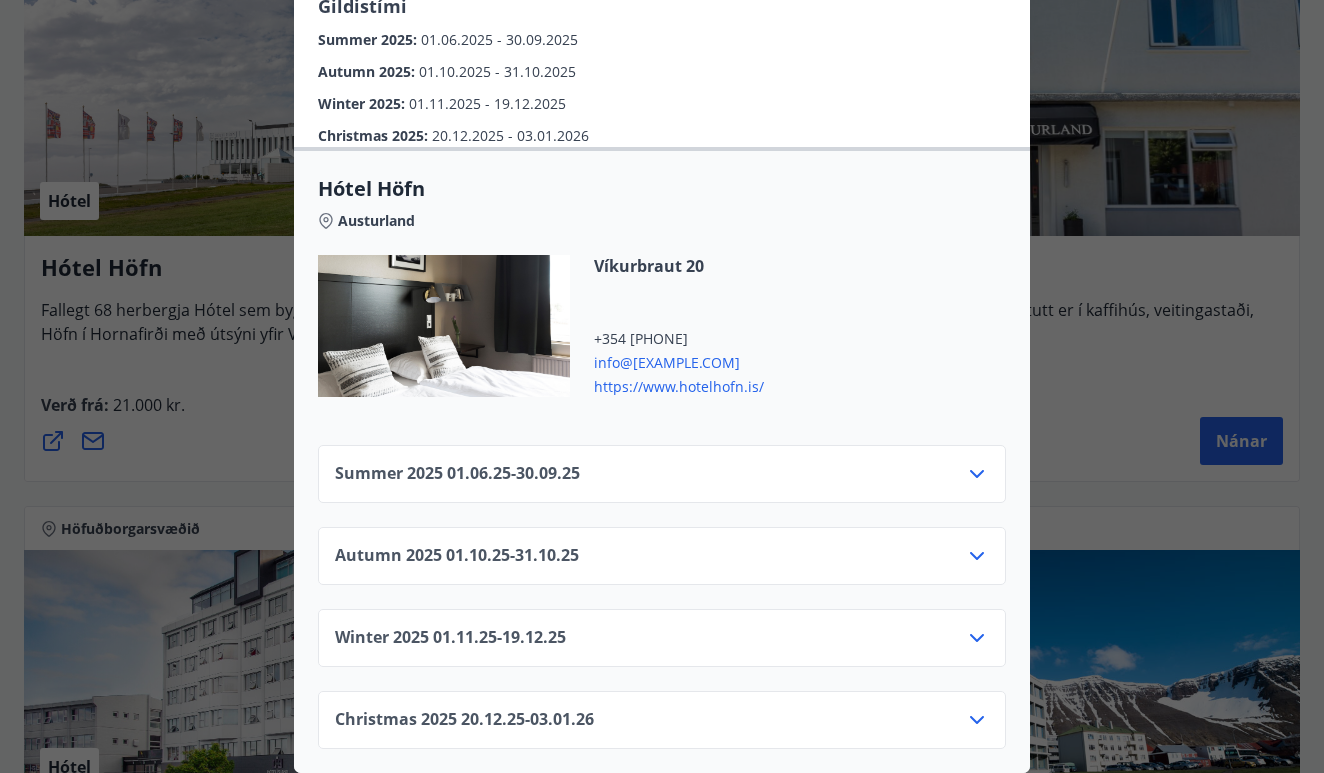 click 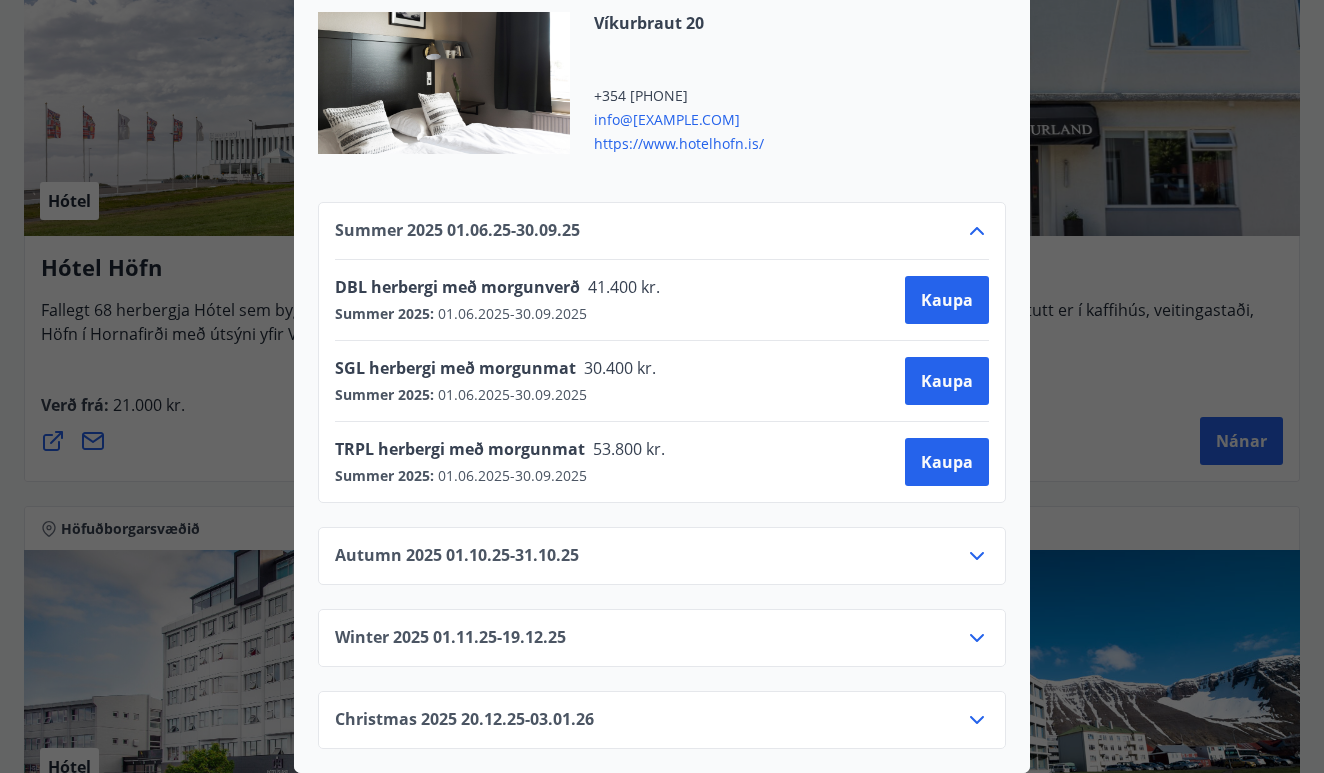 scroll, scrollTop: 888, scrollLeft: 0, axis: vertical 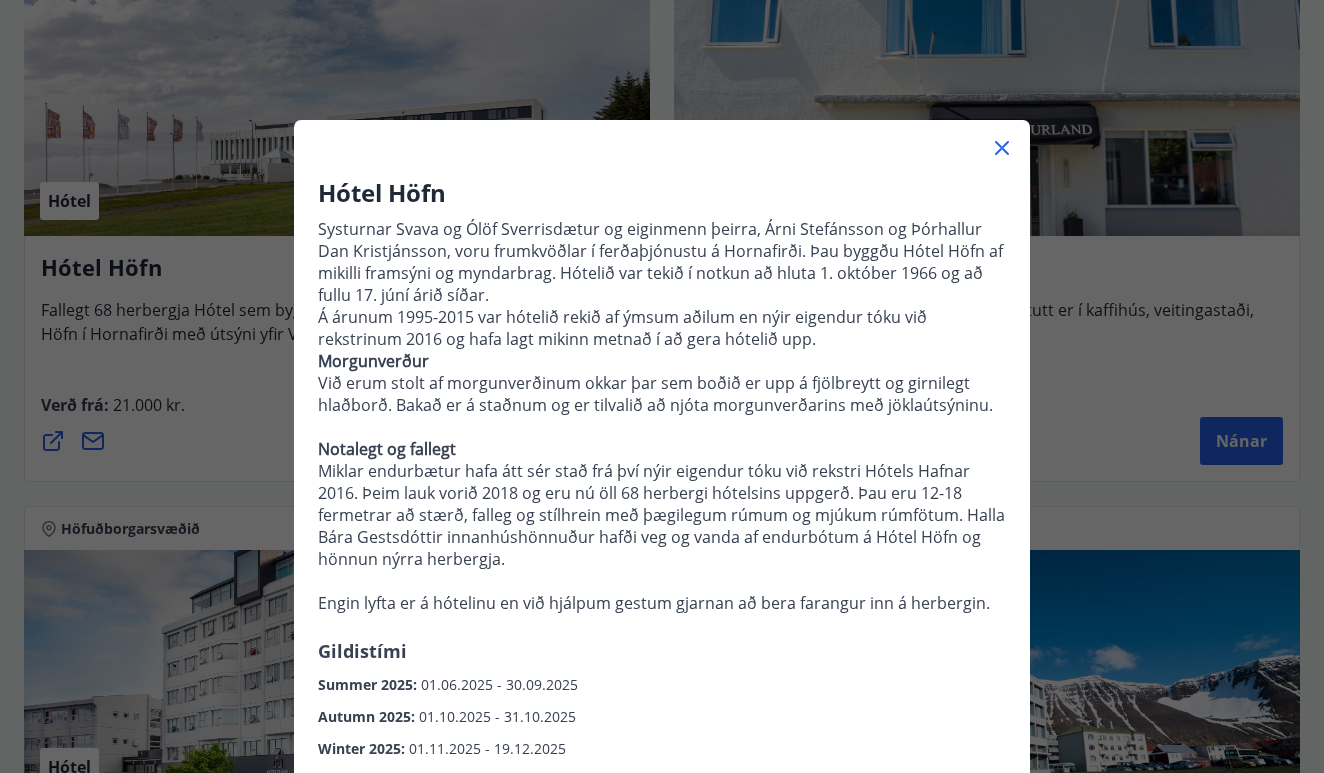 click 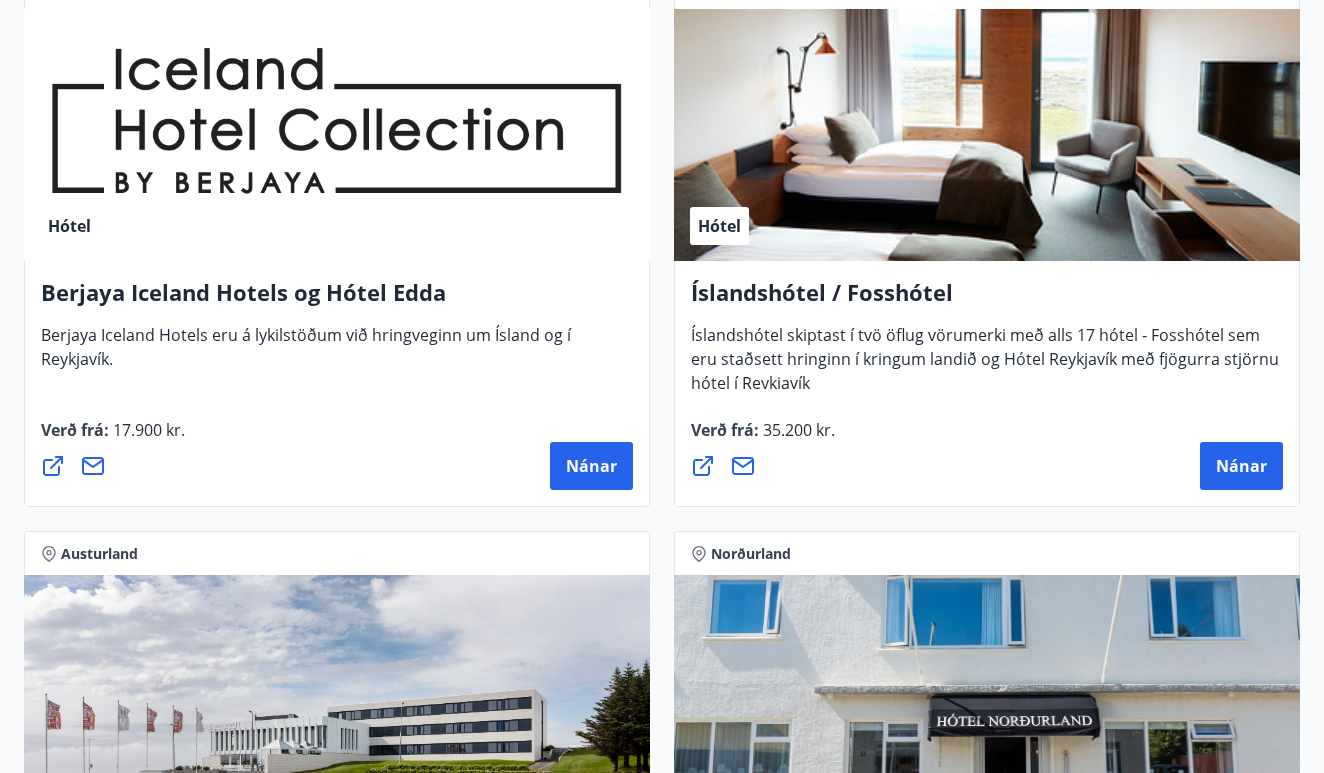 scroll, scrollTop: 3799, scrollLeft: 0, axis: vertical 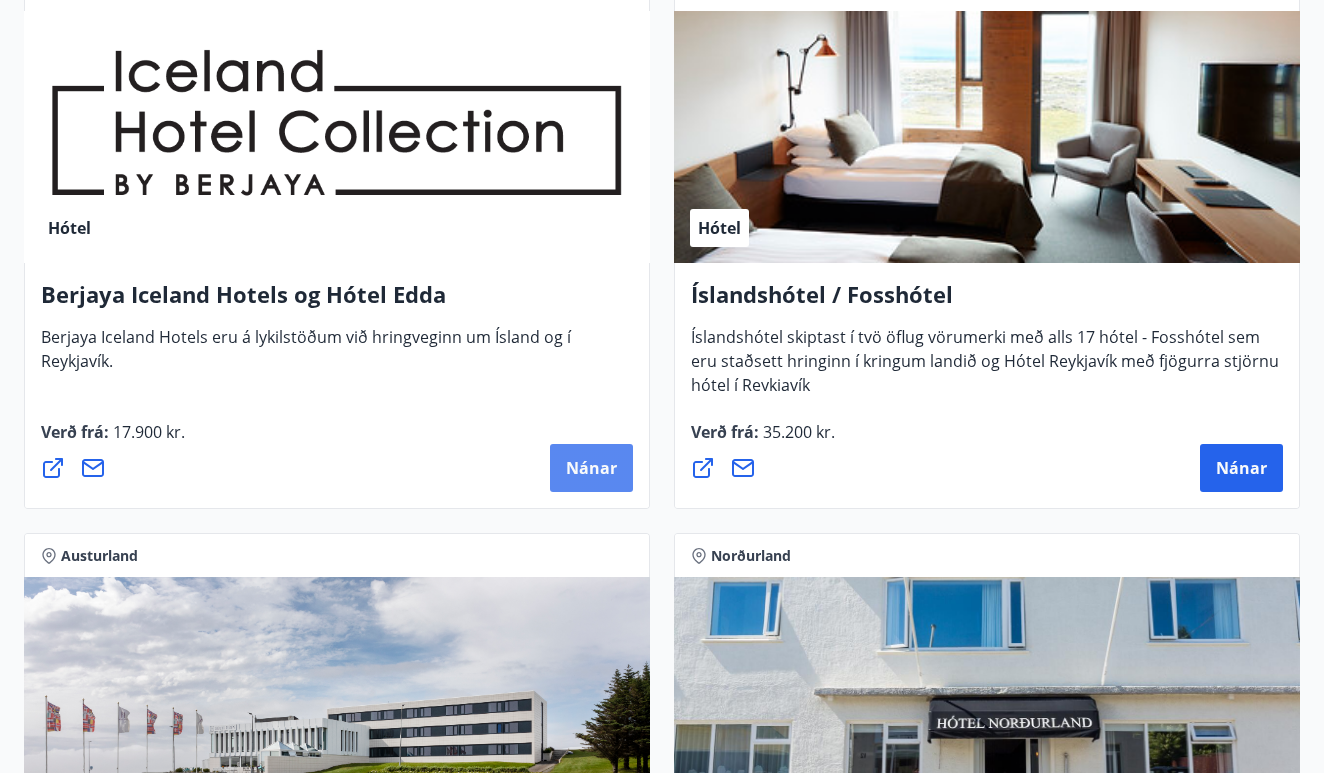 click on "Nánar" at bounding box center [591, 468] 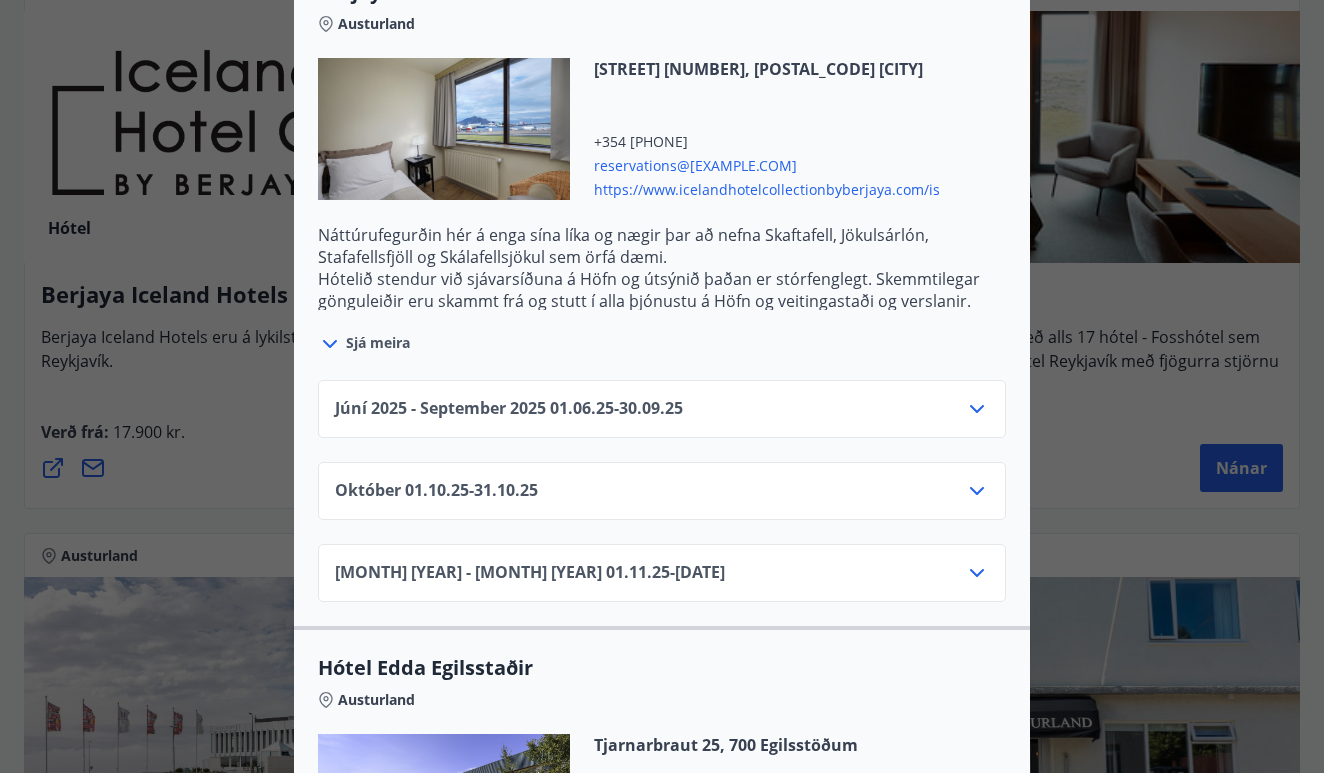 scroll, scrollTop: 3256, scrollLeft: 0, axis: vertical 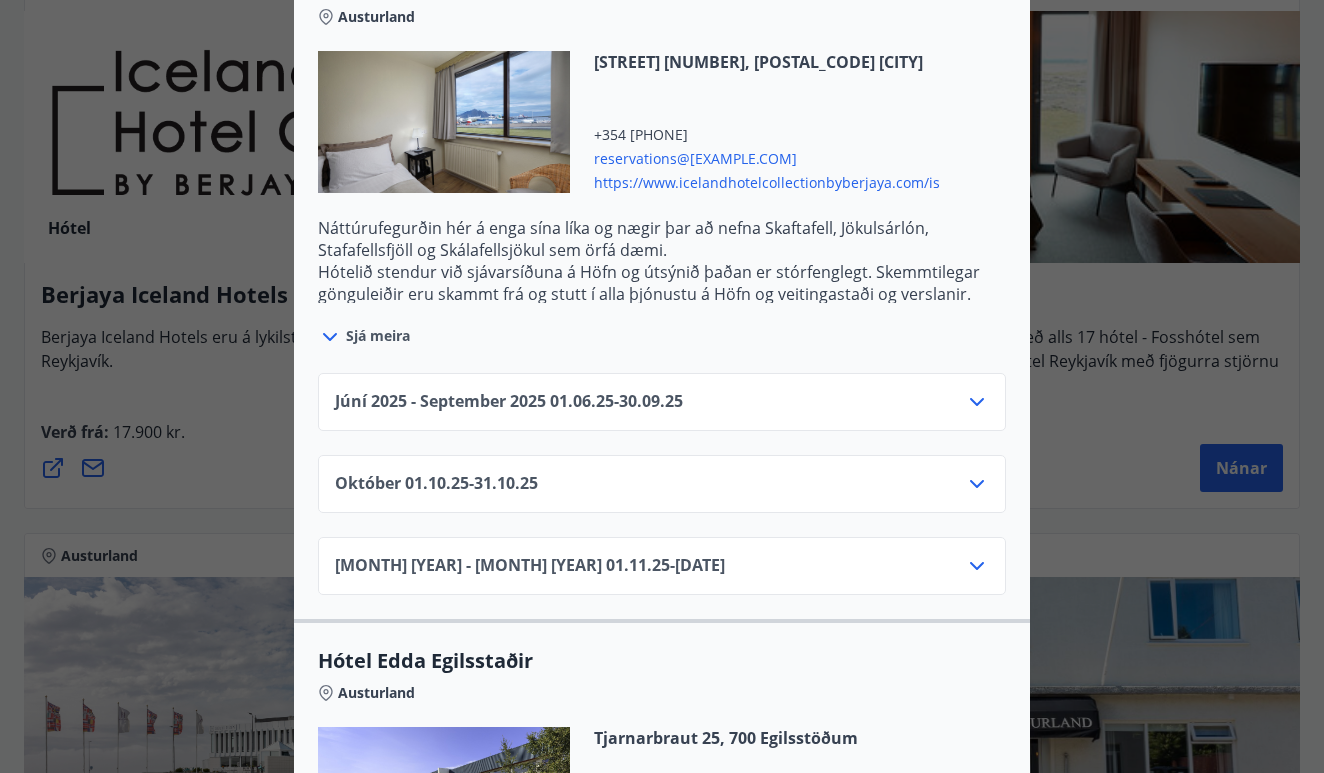 click on "[MONTH] [YEAR] - [MONTH] [YEAR] [DATE] - [DATE]" at bounding box center [662, 410] 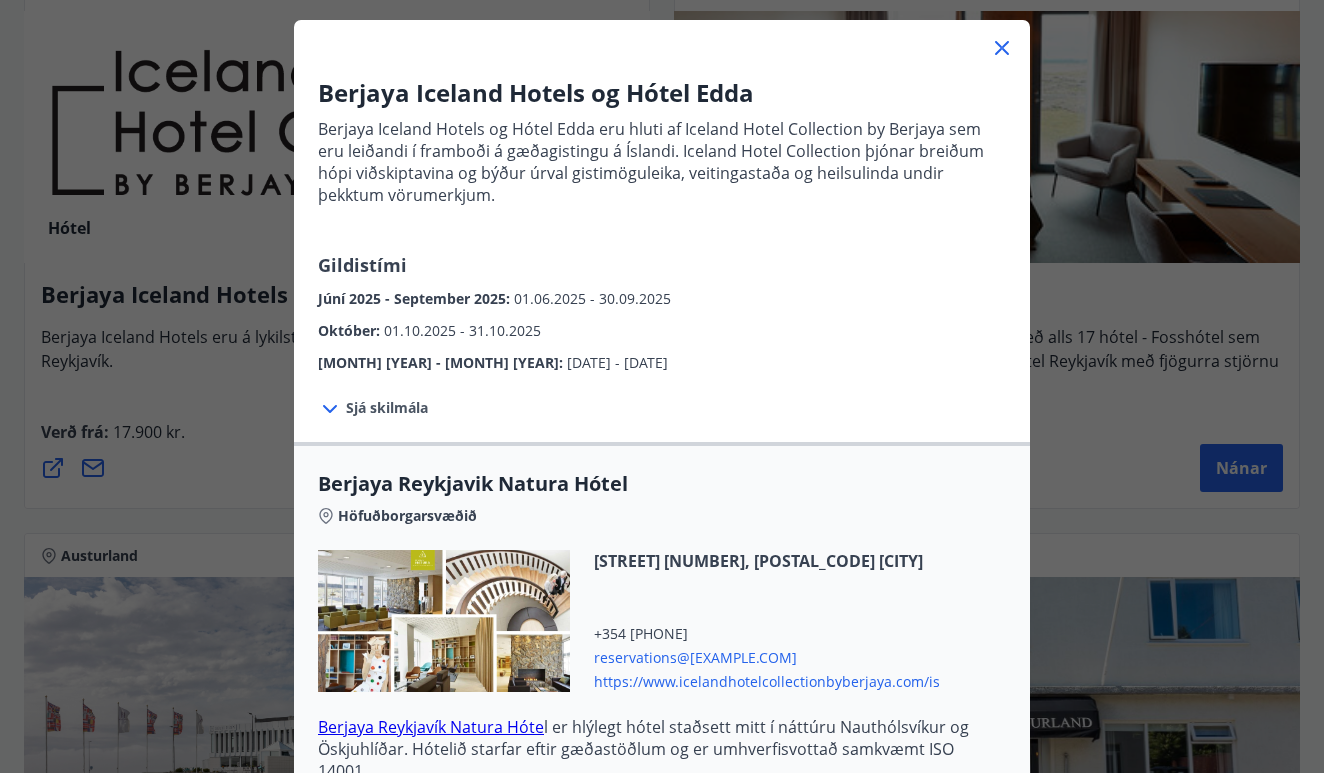 scroll, scrollTop: 0, scrollLeft: 0, axis: both 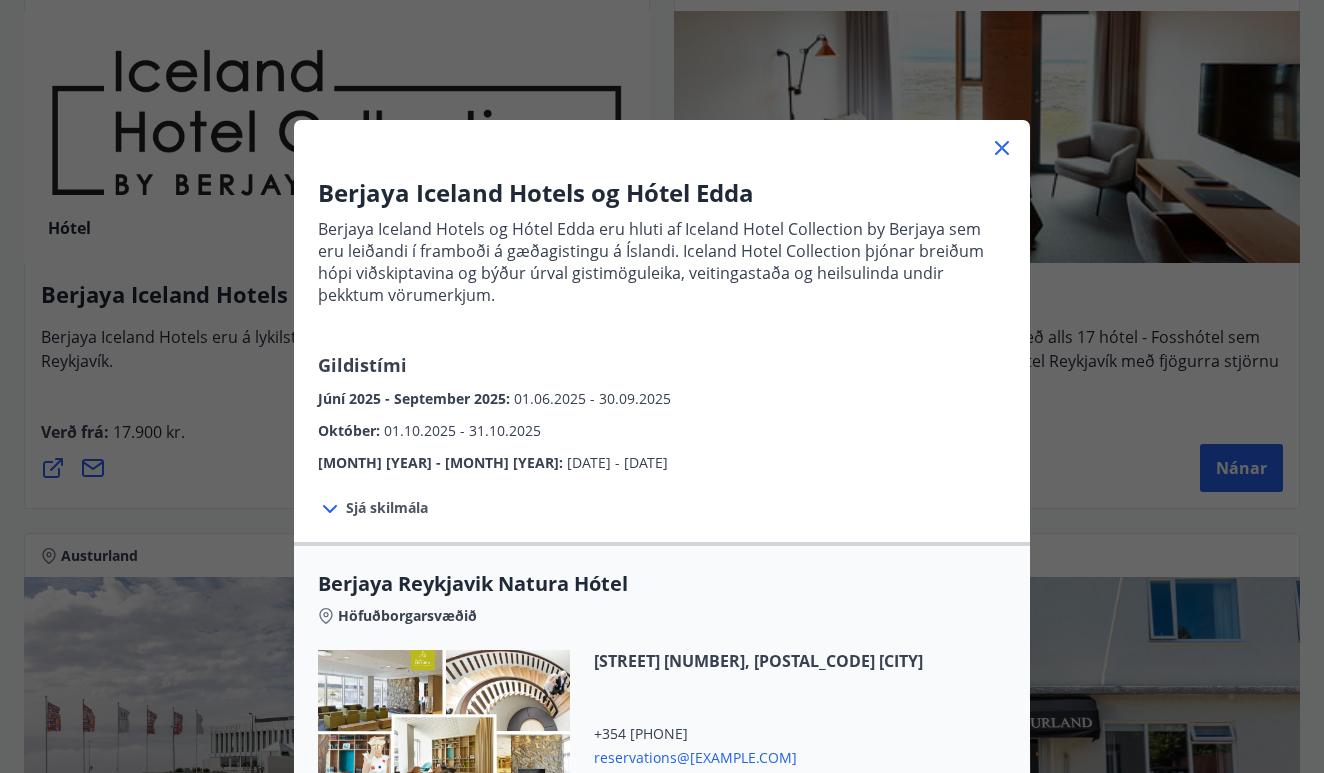 click 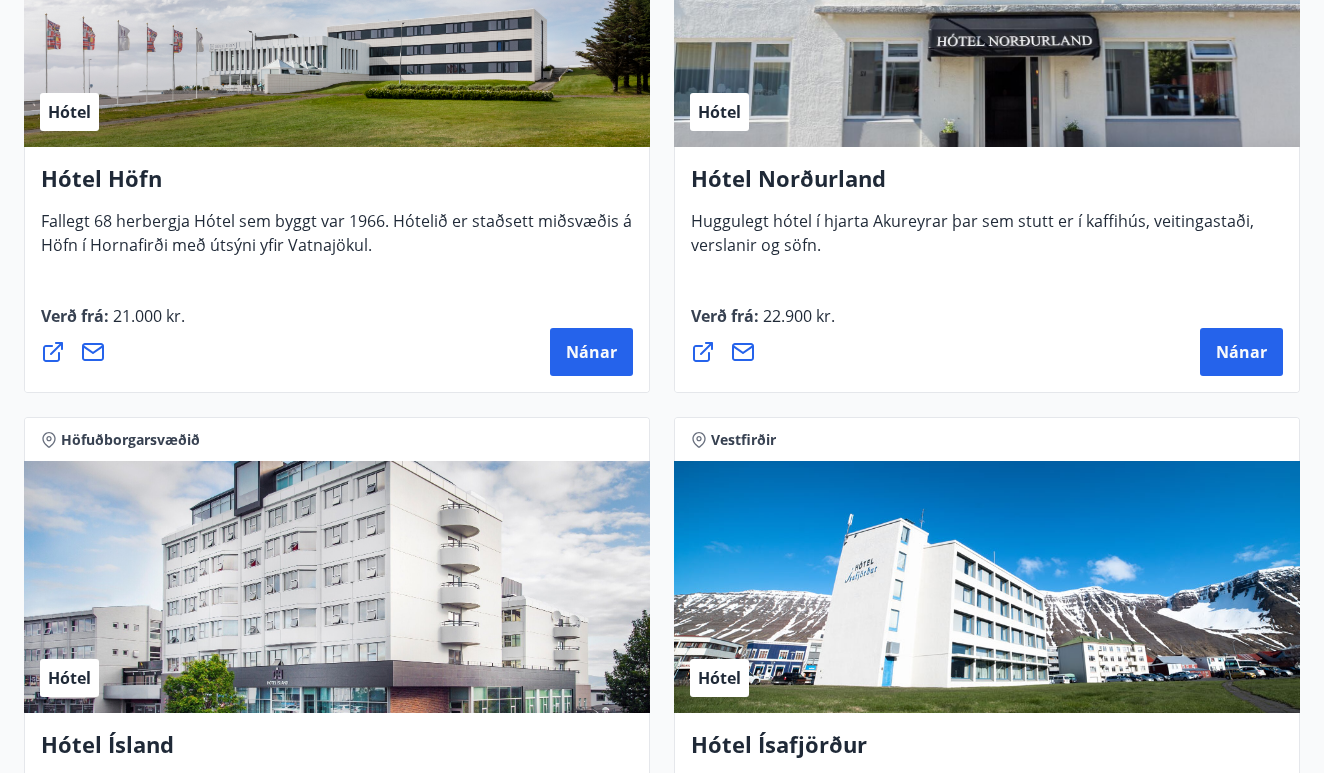 scroll, scrollTop: 4482, scrollLeft: 0, axis: vertical 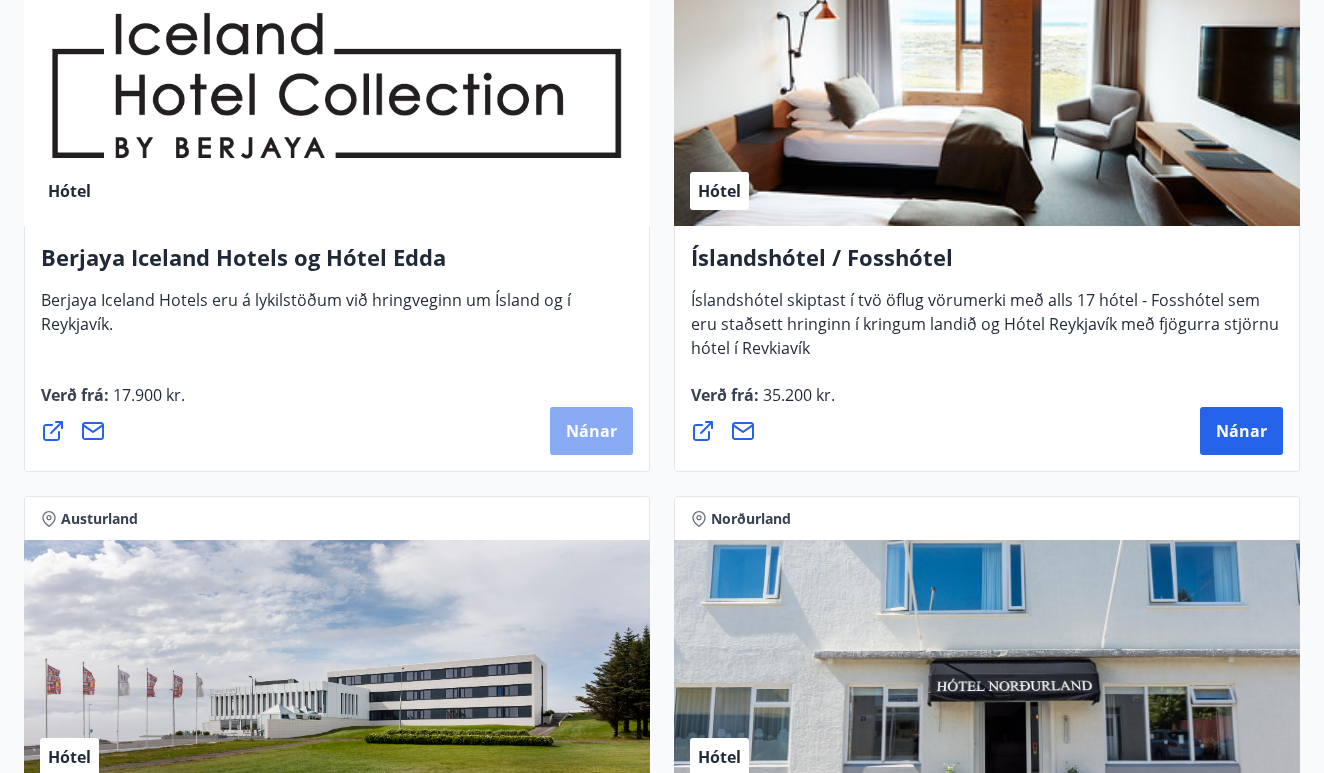 click on "Nánar" at bounding box center [591, 431] 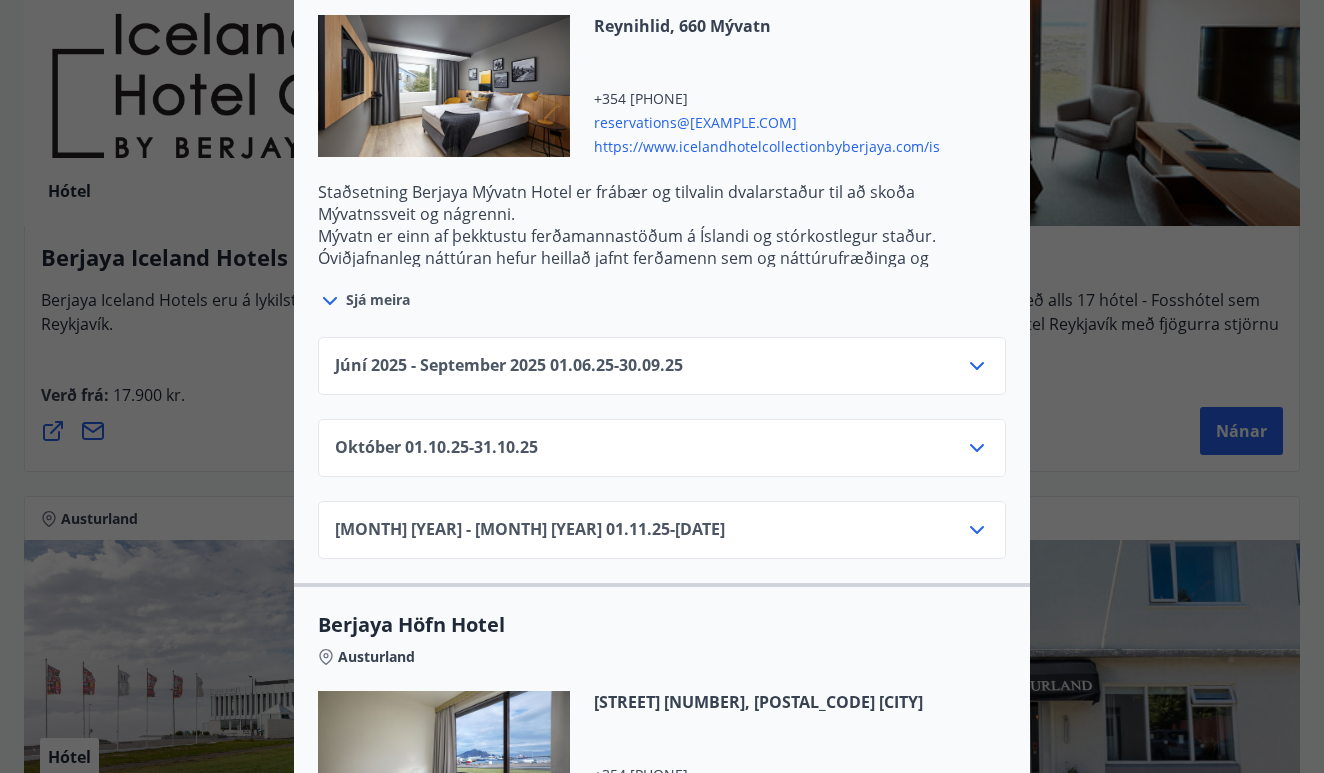 scroll, scrollTop: 2622, scrollLeft: 0, axis: vertical 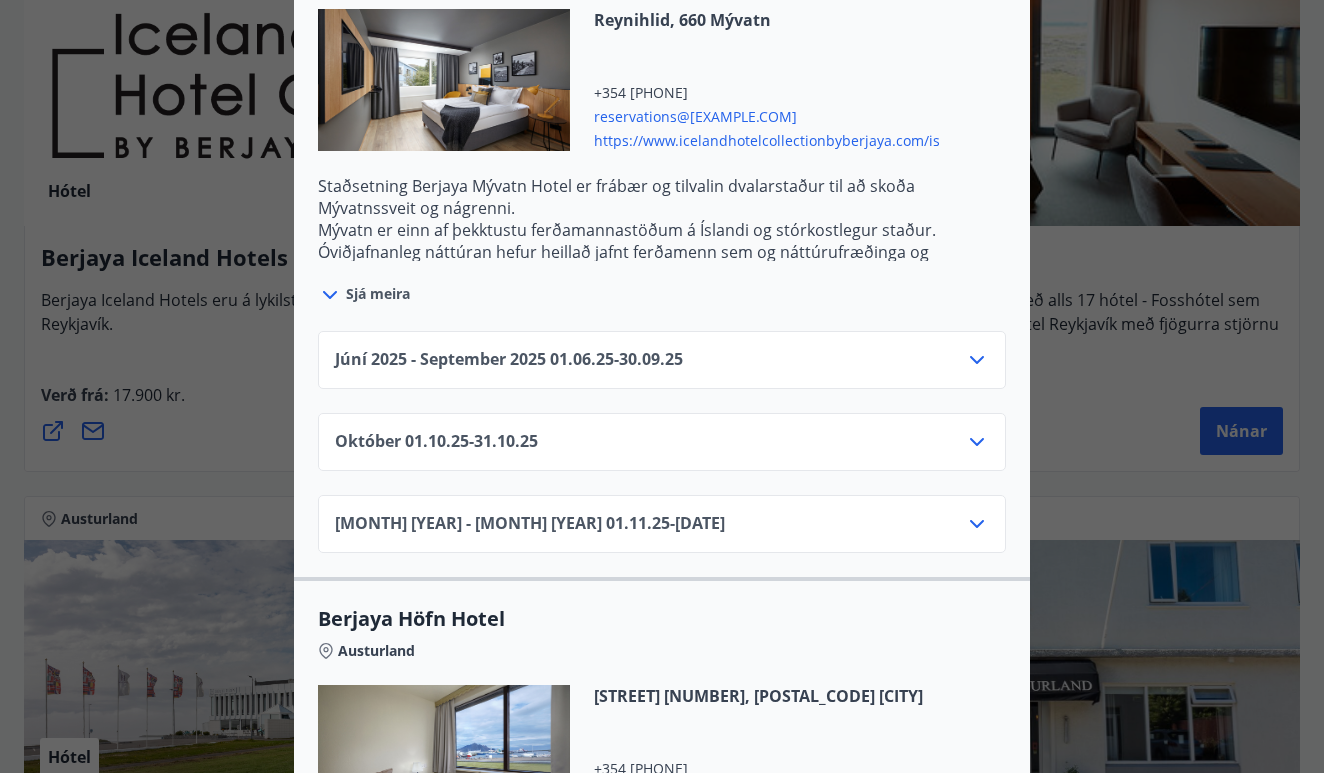 click on "[MONTH] [YEAR] - [MONTH] [YEAR] [DATE] - [DATE]" at bounding box center (662, 368) 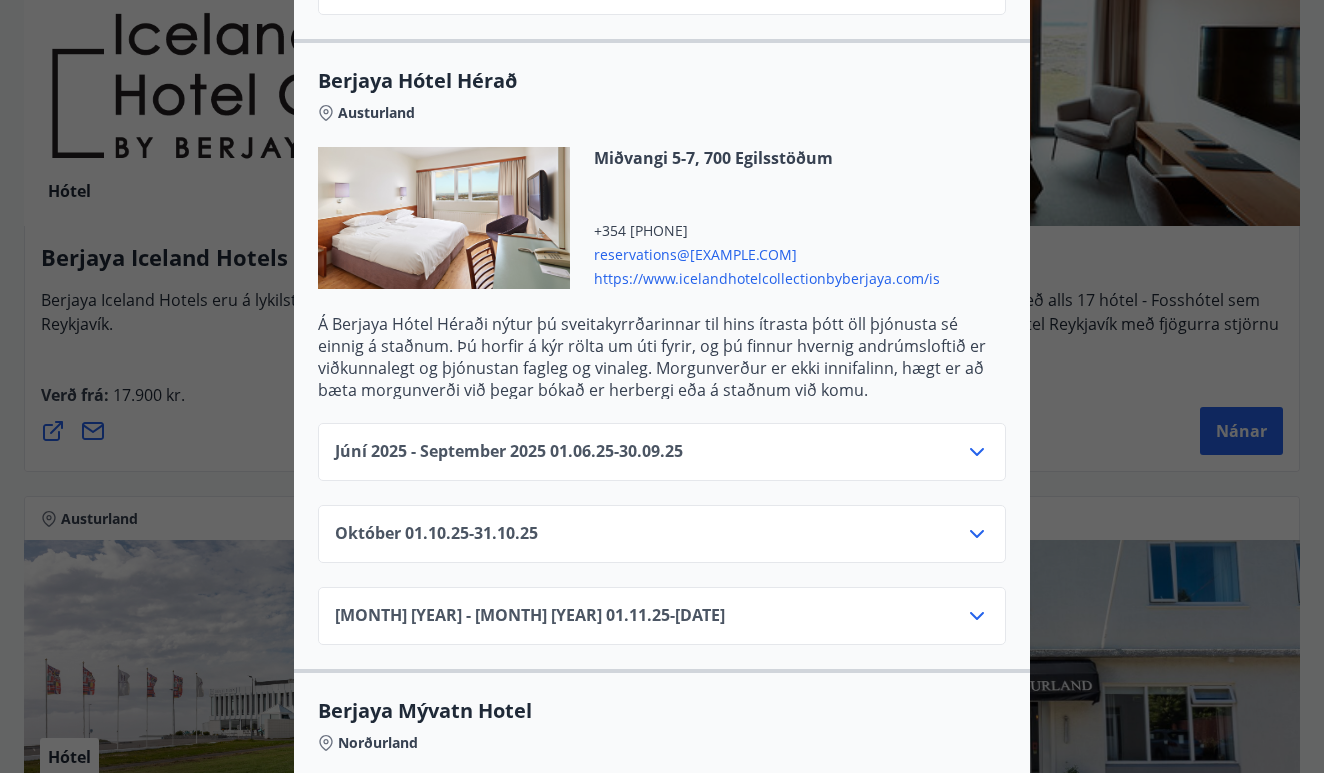 scroll, scrollTop: 1857, scrollLeft: 0, axis: vertical 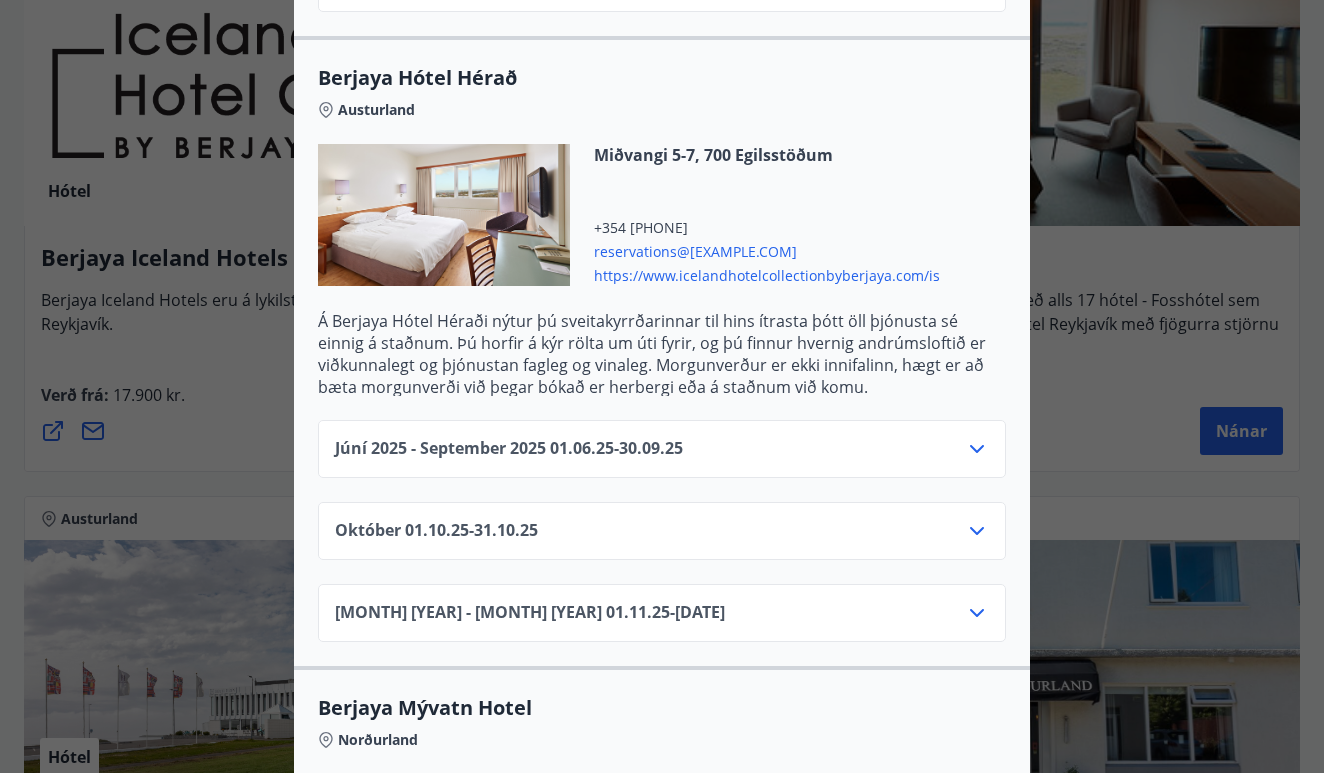 click 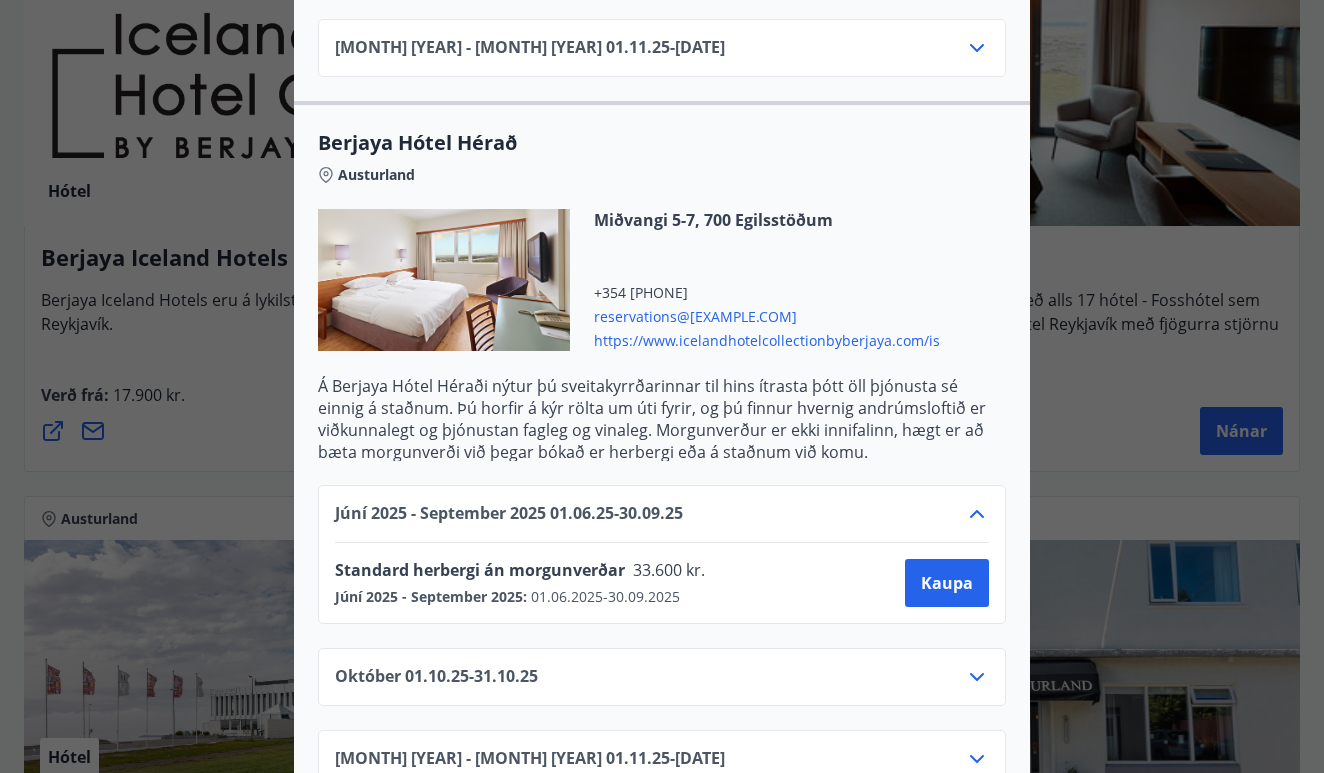 scroll, scrollTop: 1789, scrollLeft: 0, axis: vertical 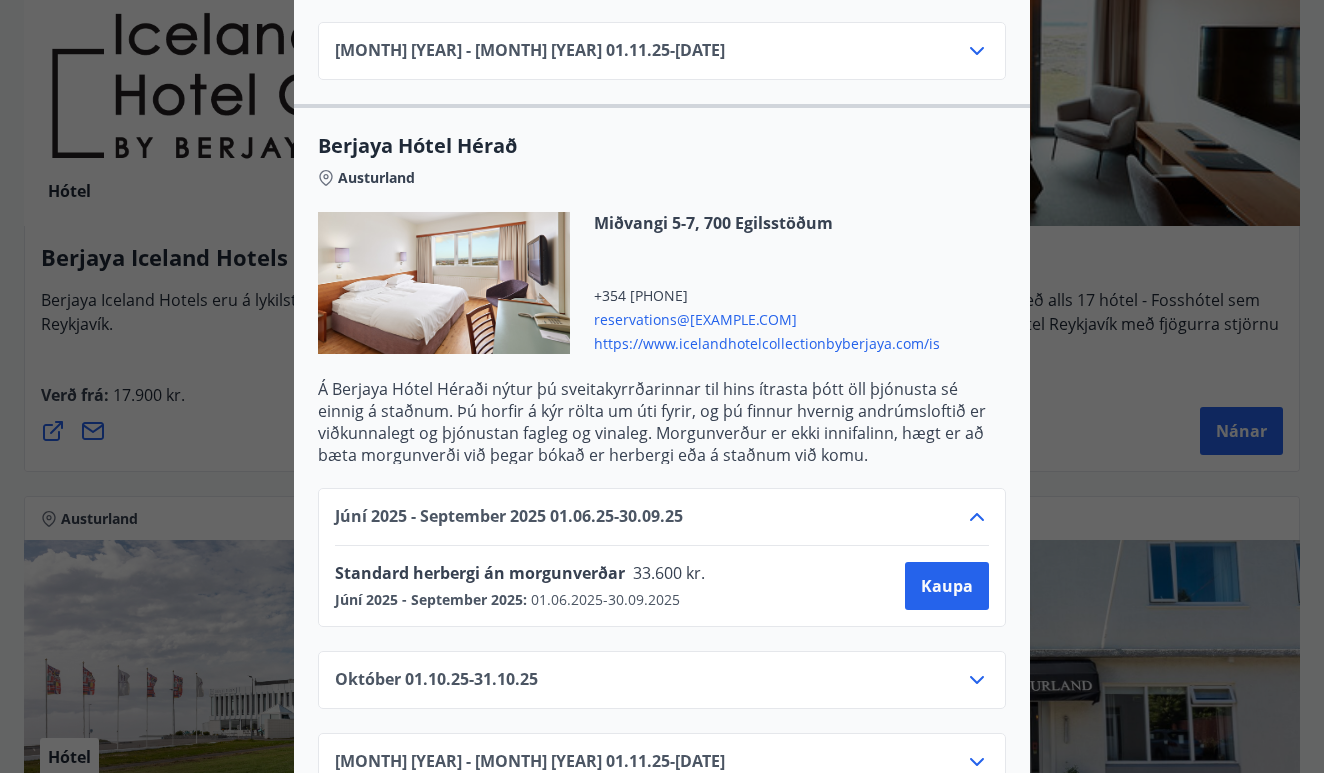 click on "https://www.icelandhotelcollectionbyberjaya.com/is" at bounding box center [767, 342] 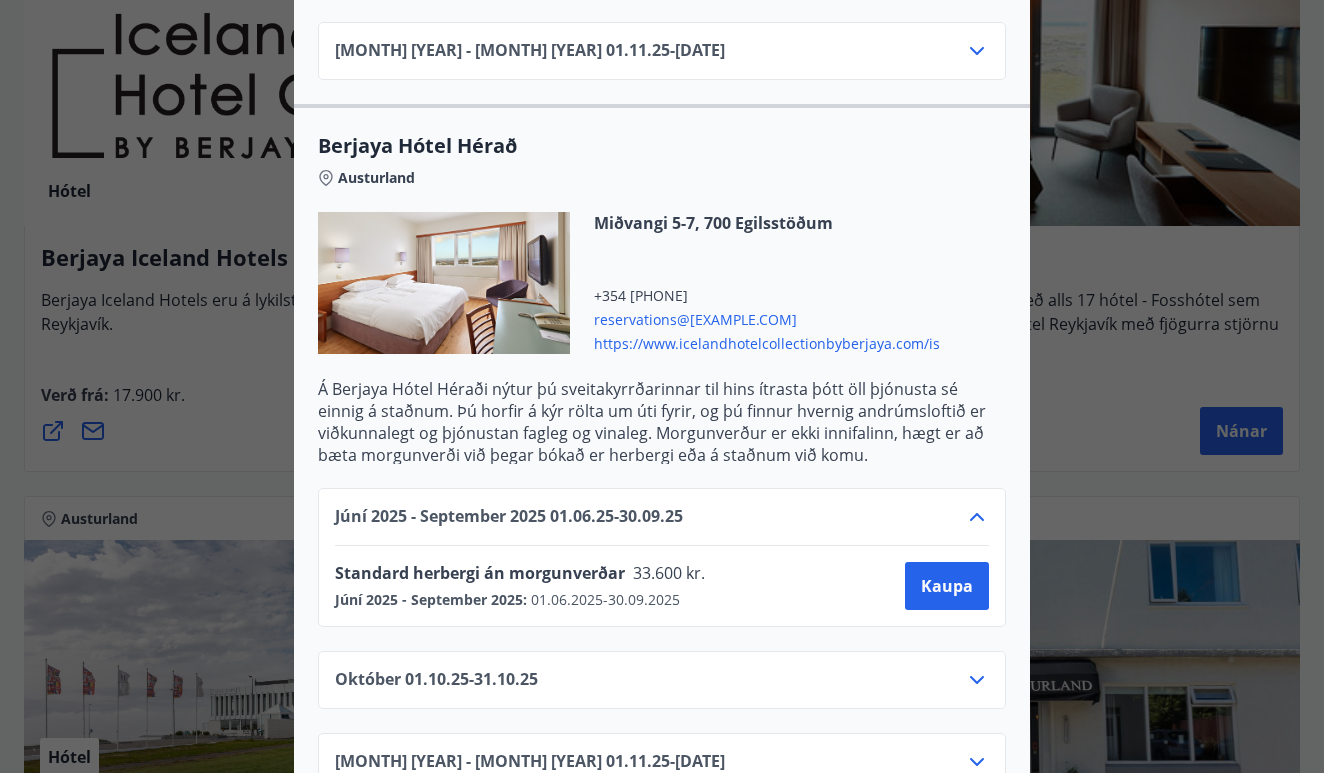click on "Berjaya Iceland Hotels og Hótel Edda Berjaya Iceland Hotels og Hótel Edda eru hluti af Iceland Hotel Collection by Berjaya sem eru leiðandi í framboði á gæðagistingu á Íslandi. Iceland Hotel Collection þjónar breiðum hópi viðskiptavina og býður úrval gistimöguleika, veitingastaða og heilsulinda undir þekktum vörumerkjum.
Gildistími Júní [YEAR] - September [YEAR] : [DATE] - [DATE] Október : [DATE] - [DATE] Janúar [YEAR] - April [YEAR] : [DATE] - [DATE] Sjá skilmála Bókunarskilmálar og verð sem tilgreint er við bókun gilda þegar greiðsla fer fram með ferðaávísun. Ef afbókun berst eftir að afbókunarskilmálar taka gildi, eða ef gestur mætir ekki, verður rukkað fyrir heildarkostnað bókunar af kreditkorti gestsins.
Ekki er hægt að greiða fyrir fyrirframgreiddar bókananir með ferðaávísun.
Morgunverður er ekki innifalinn í verði.
Berjaya Reykjavik Natura Hótel Höfuðborgarsvæðið Nauthólsvegur [NUMBER], [POSTAL_CODE] [CITY] +354 [PHONE]" at bounding box center [662, 386] 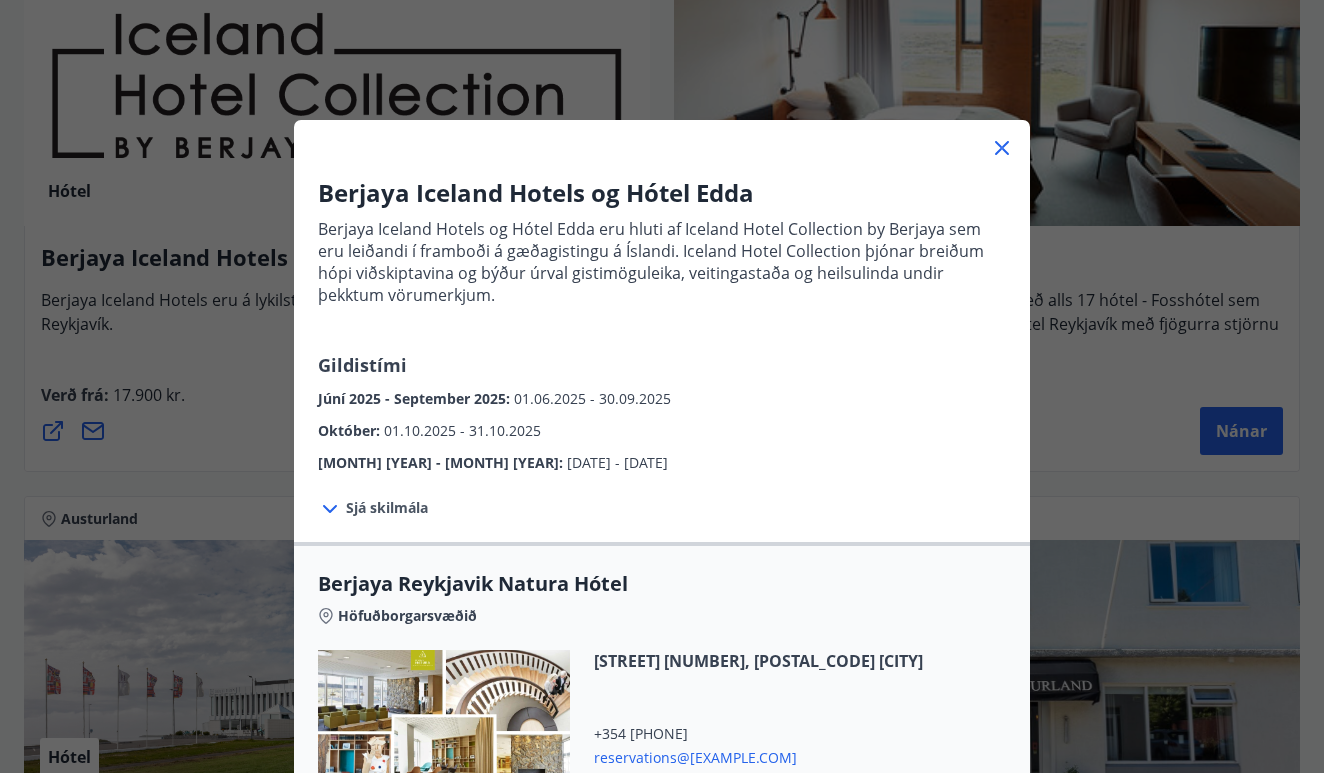 click 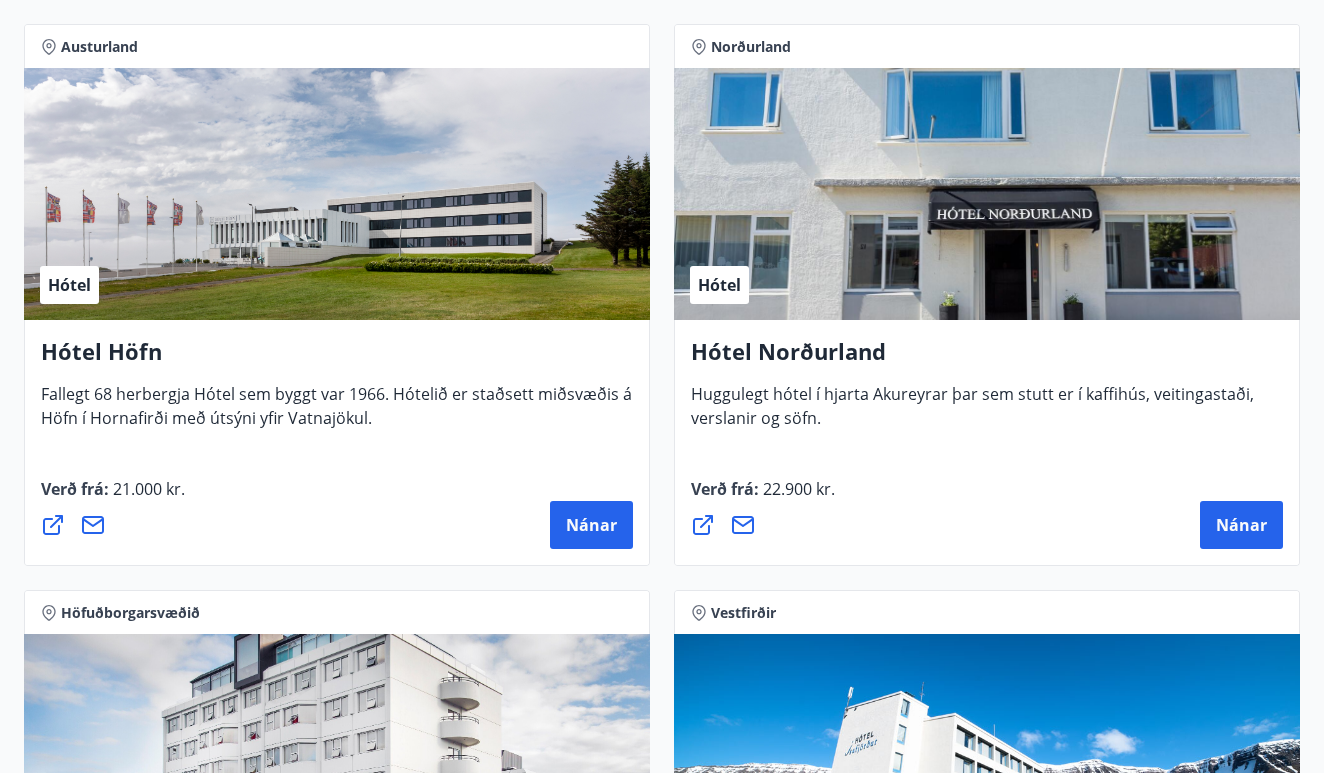 scroll, scrollTop: 4314, scrollLeft: 0, axis: vertical 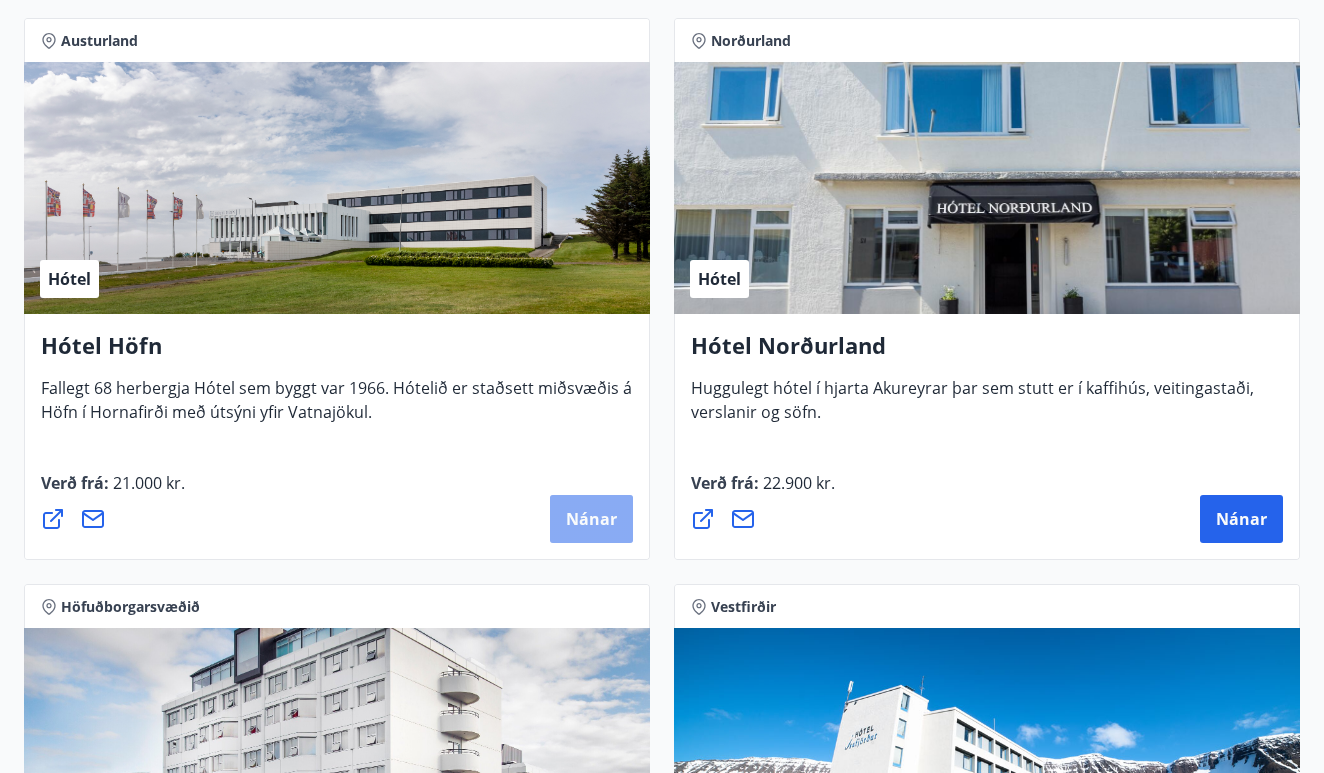 click on "Nánar" at bounding box center (591, 519) 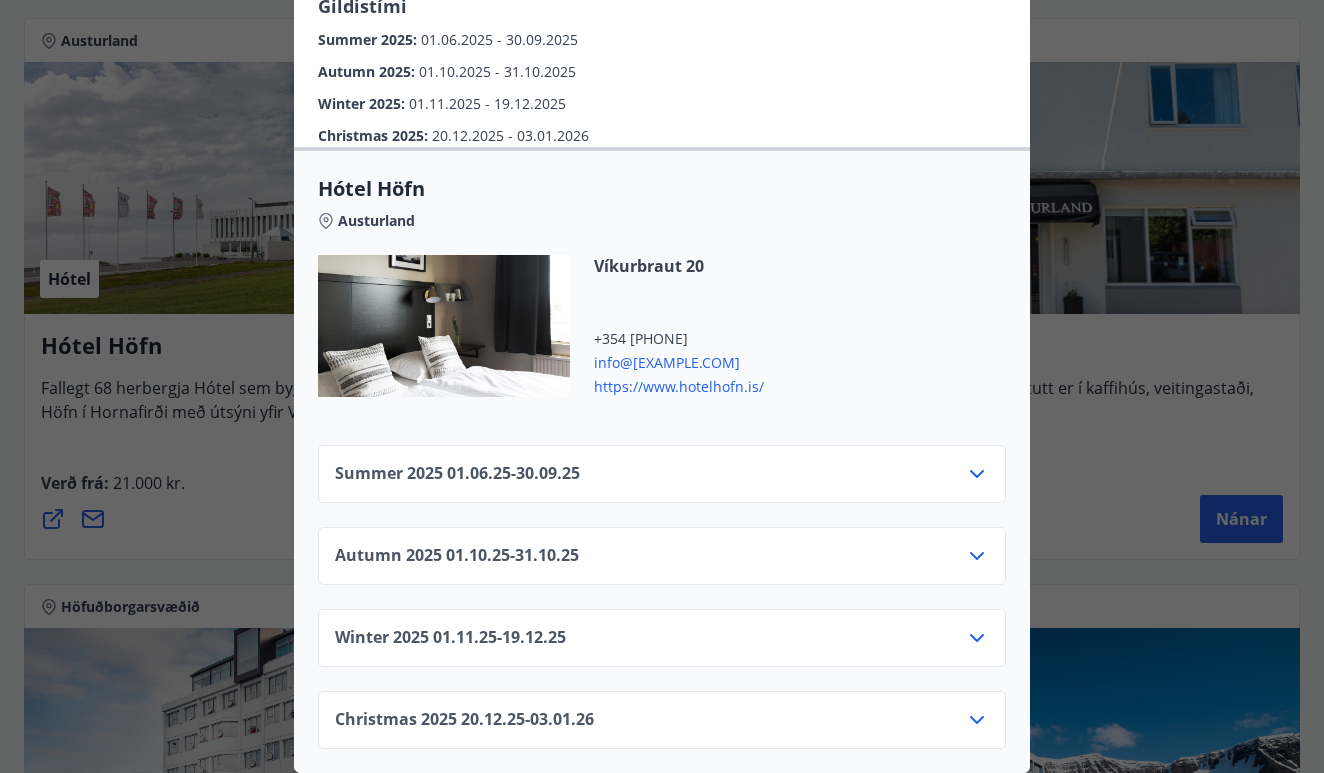 scroll, scrollTop: 645, scrollLeft: 0, axis: vertical 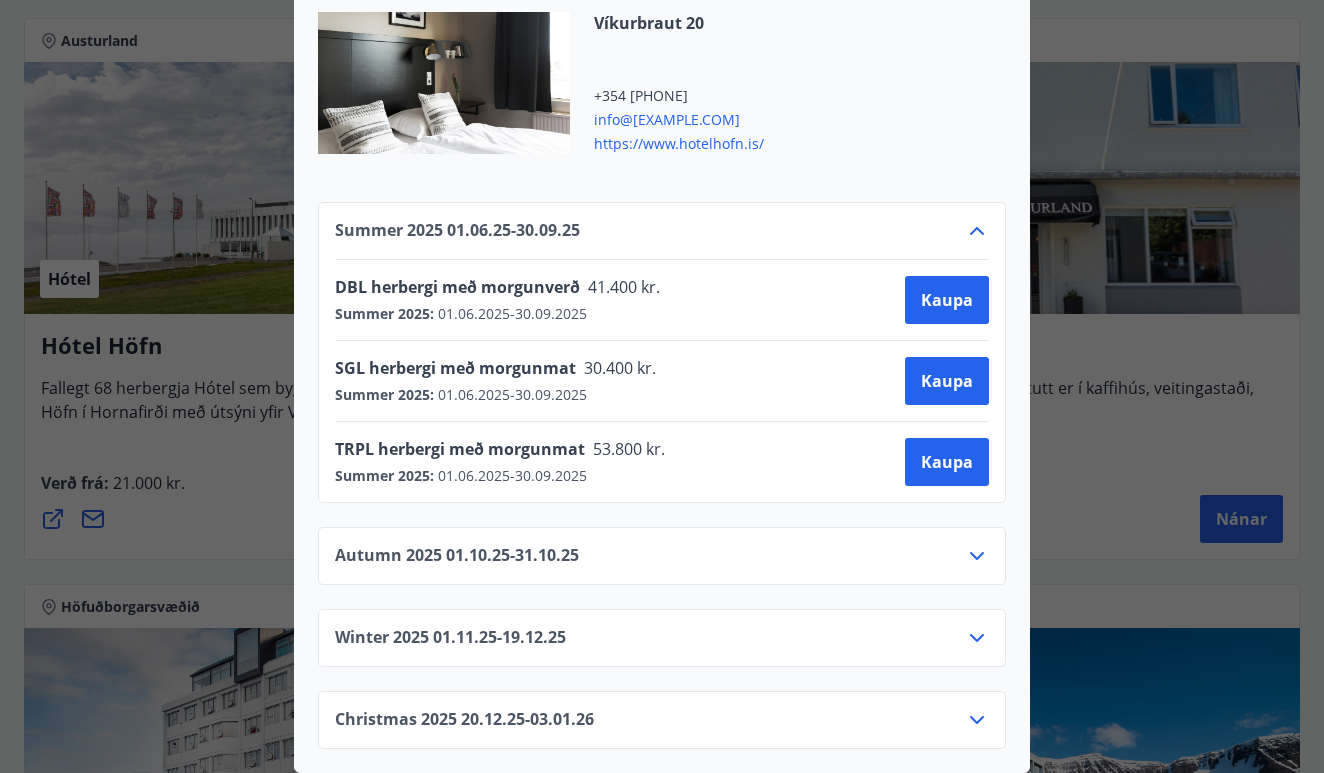 click on "Hótel Höfn Systurnar Svava og Ólöf Sverrisdætur og eiginmenn þeirra, Árni Stefánsson og Þórhallur Dan Kristjánsson, [FOUNDERS_INFO]. Hótelið var tekið í notkun að hluta [DATE] og að fullu [DATE]. Á árunum [YEAR]-[YEAR] var hótelið rekið af ýmsum aðilum en nýir eigendur tóku við rekstrinum [YEAR] og hafa lagt mikinn metnað í að gera hótelið upp.
Morgunverður Við erum stolt af morgunverðinum okkar þar sem boðið er upp á fjölbreytt og girnilegt hlaðborð. Bakað er á staðnum og er tilvalið að njóta morgunverðarins með jöklaútsýninu. Notalegt og fallegt Engin lyfta er á hótelinu en við hjálpum gestum gjarnan að bera farangur inn á herbergin.
Gildistími Summer [YEAR] : [DATE] - [DATE] Autumn [YEAR] : [DATE] - [DATE] Winter [YEAR] : [DATE] - [DATE] Christmas [YEAR] : [DATE] - [DATE] Hótel Höfn Austurland" at bounding box center (662, 386) 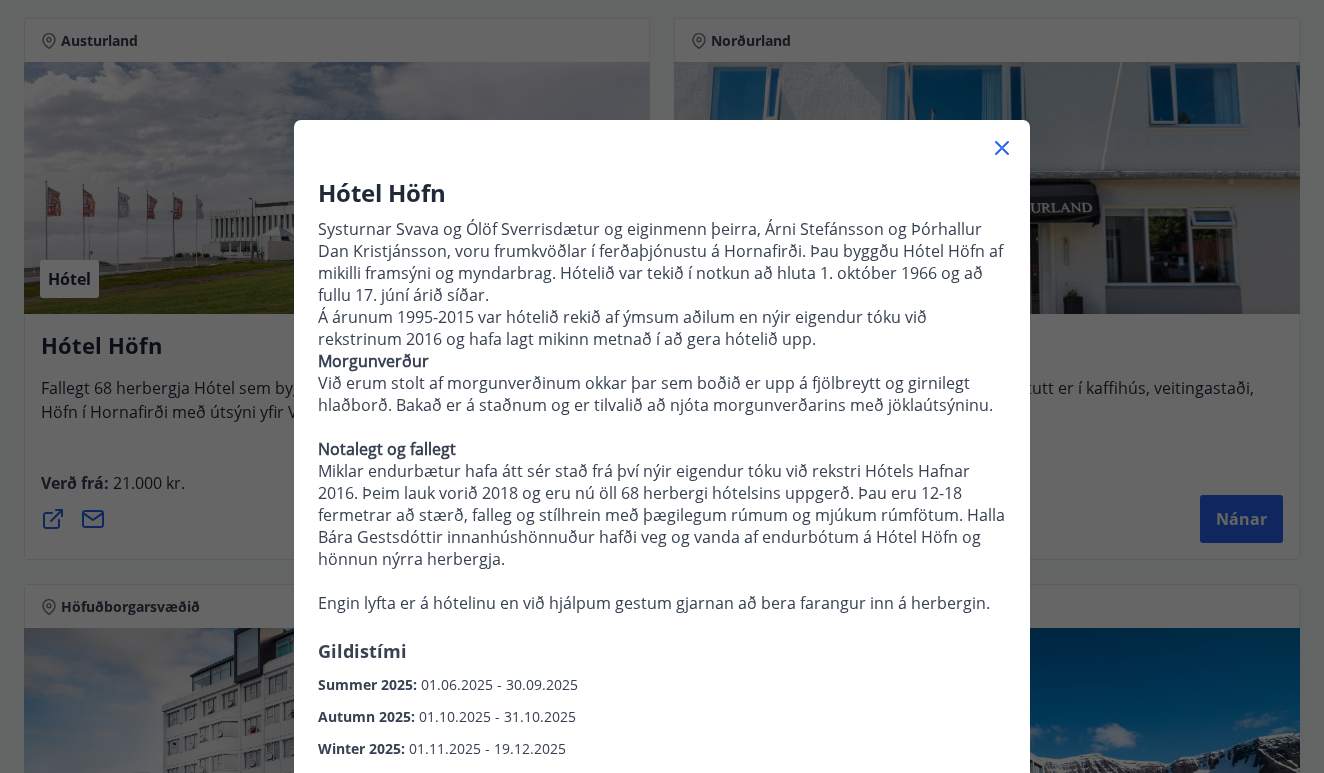 click 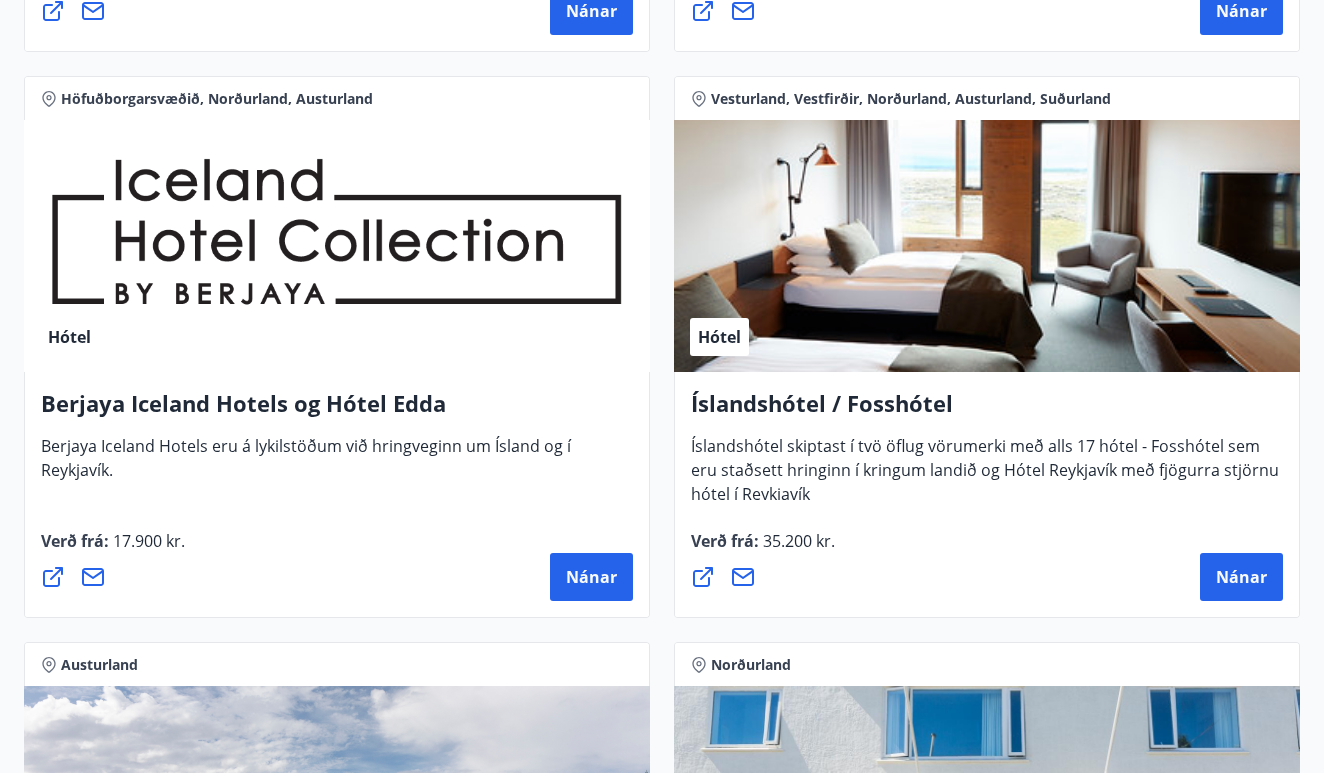scroll, scrollTop: 3690, scrollLeft: 0, axis: vertical 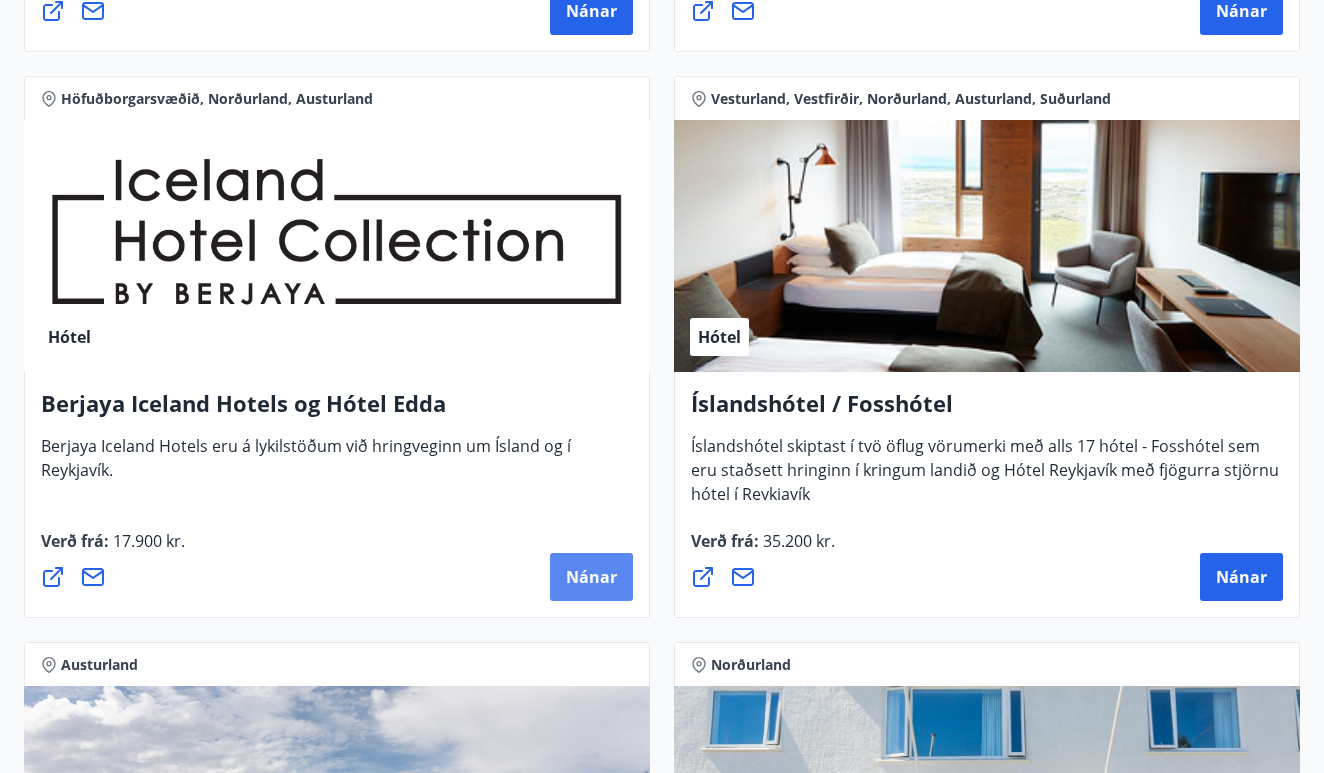 click on "Nánar" at bounding box center [591, 577] 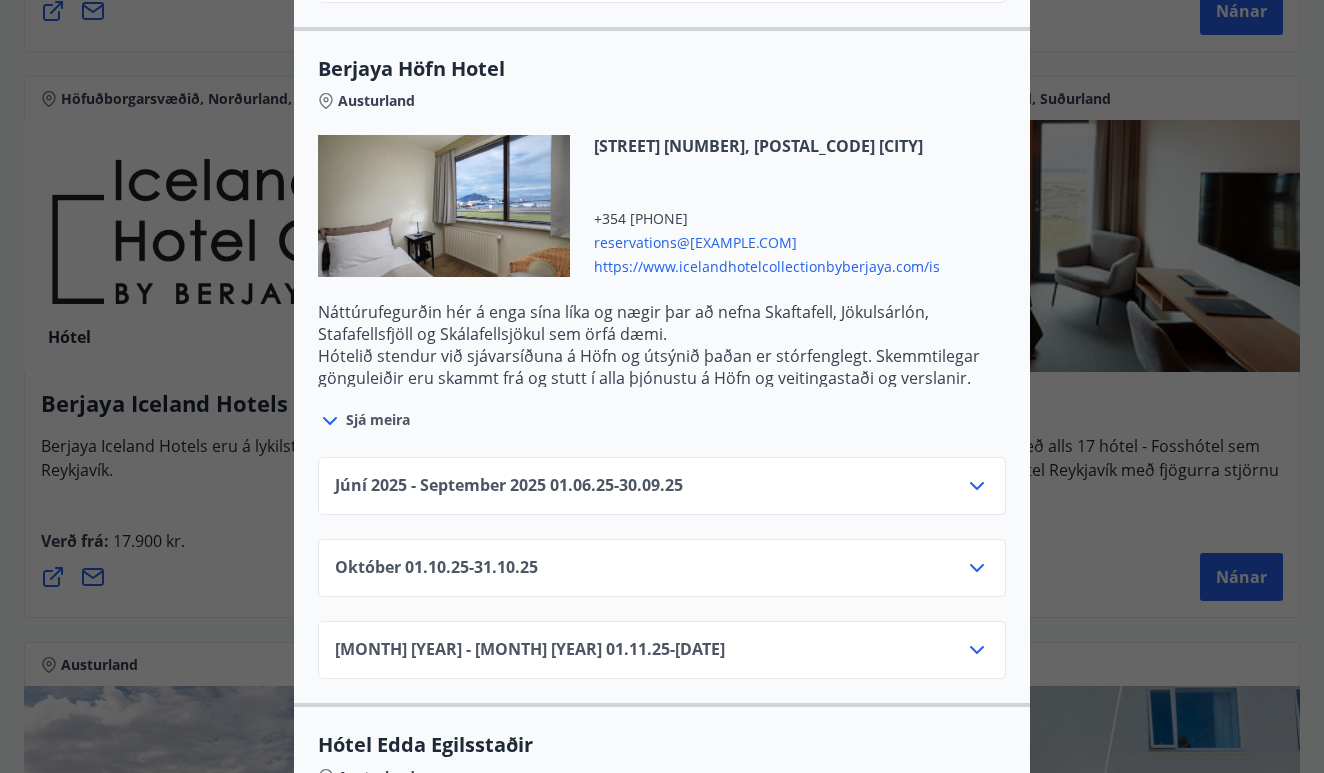 scroll, scrollTop: 3187, scrollLeft: 0, axis: vertical 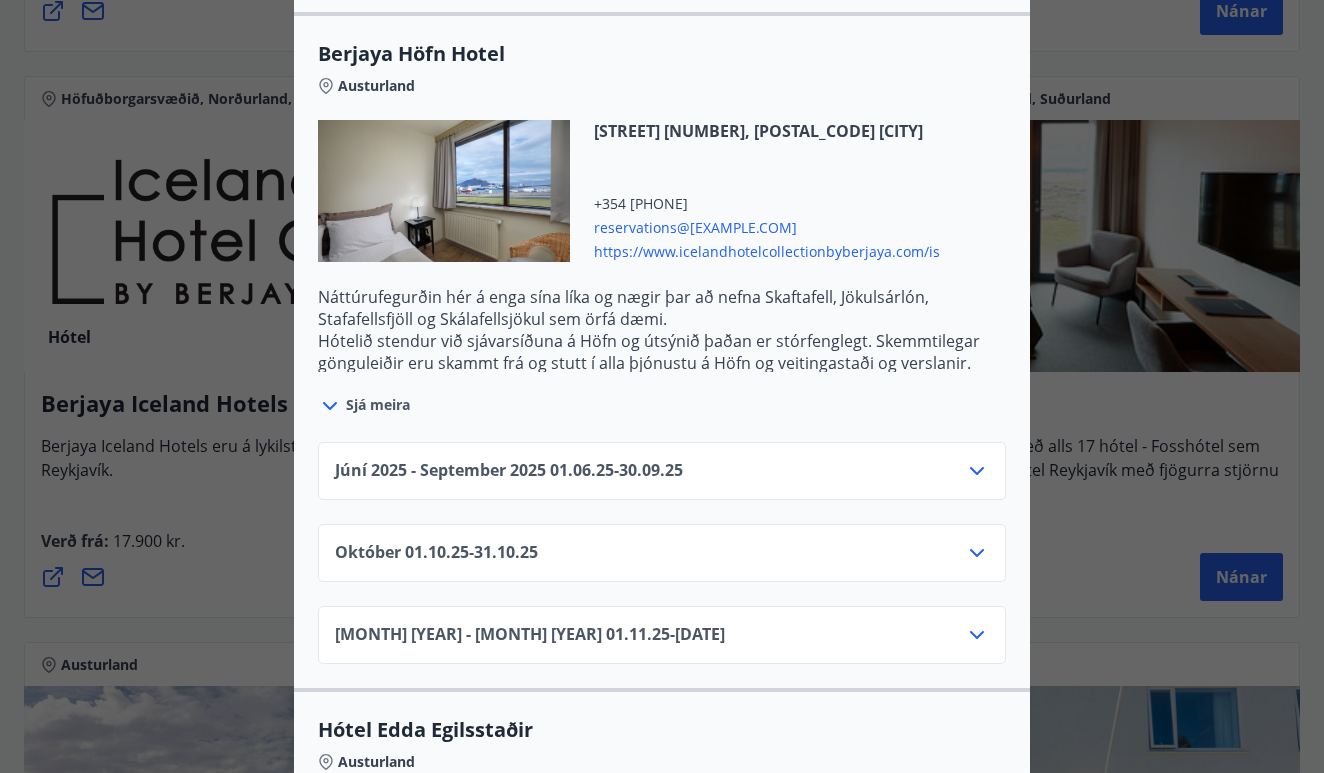 click 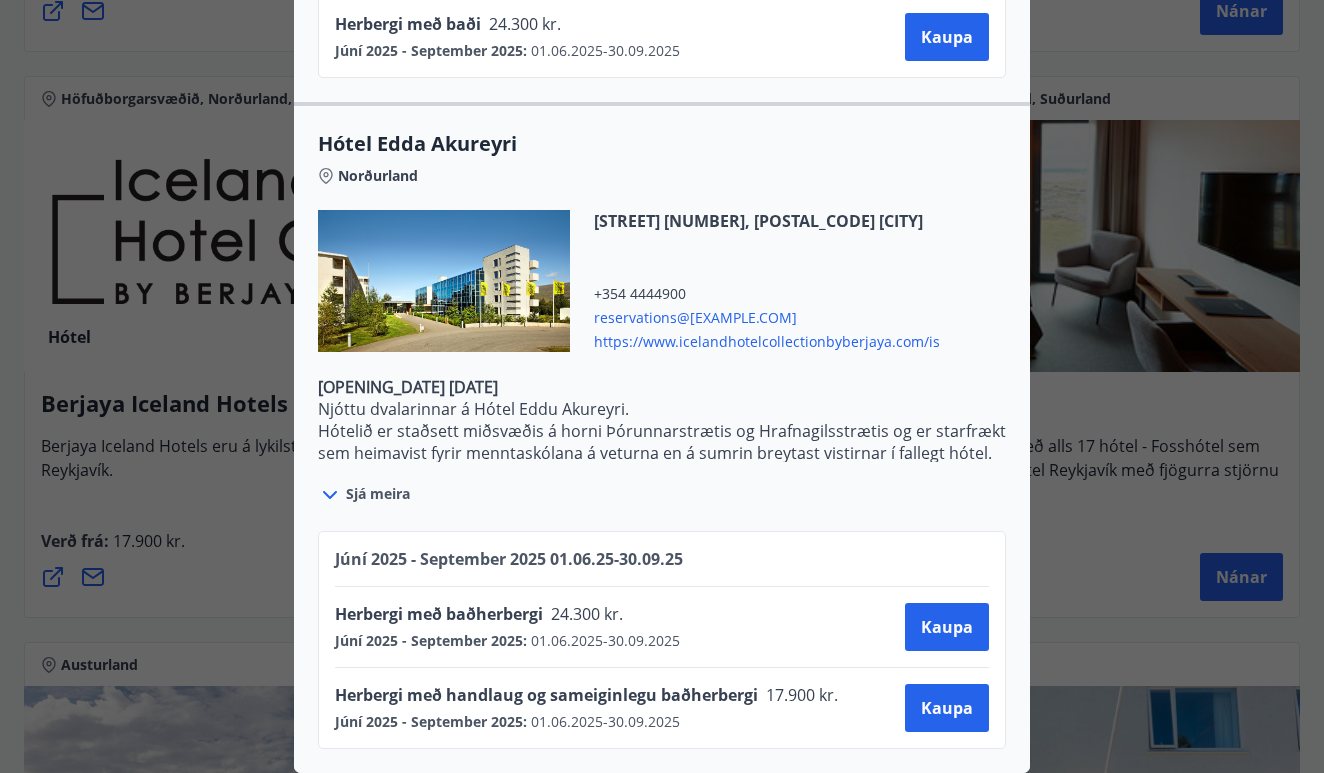 scroll, scrollTop: 4445, scrollLeft: 0, axis: vertical 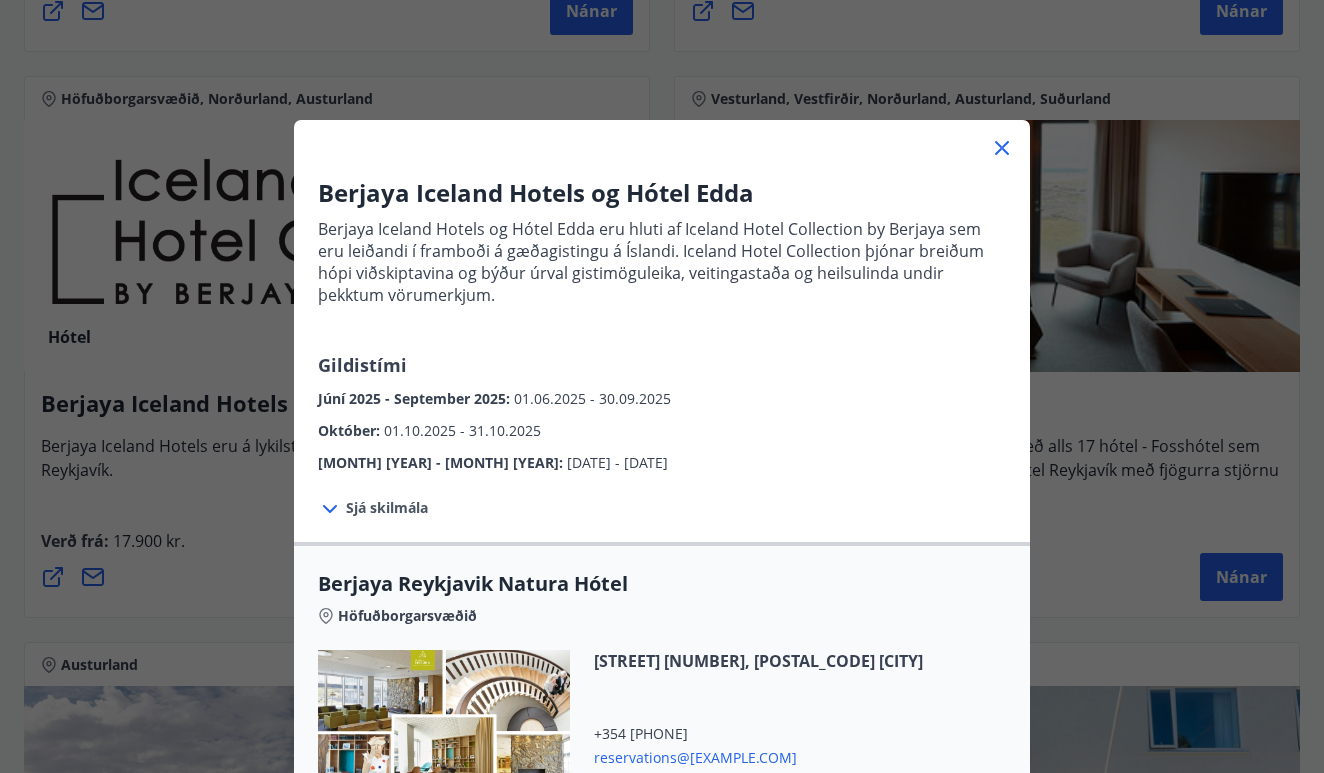 click 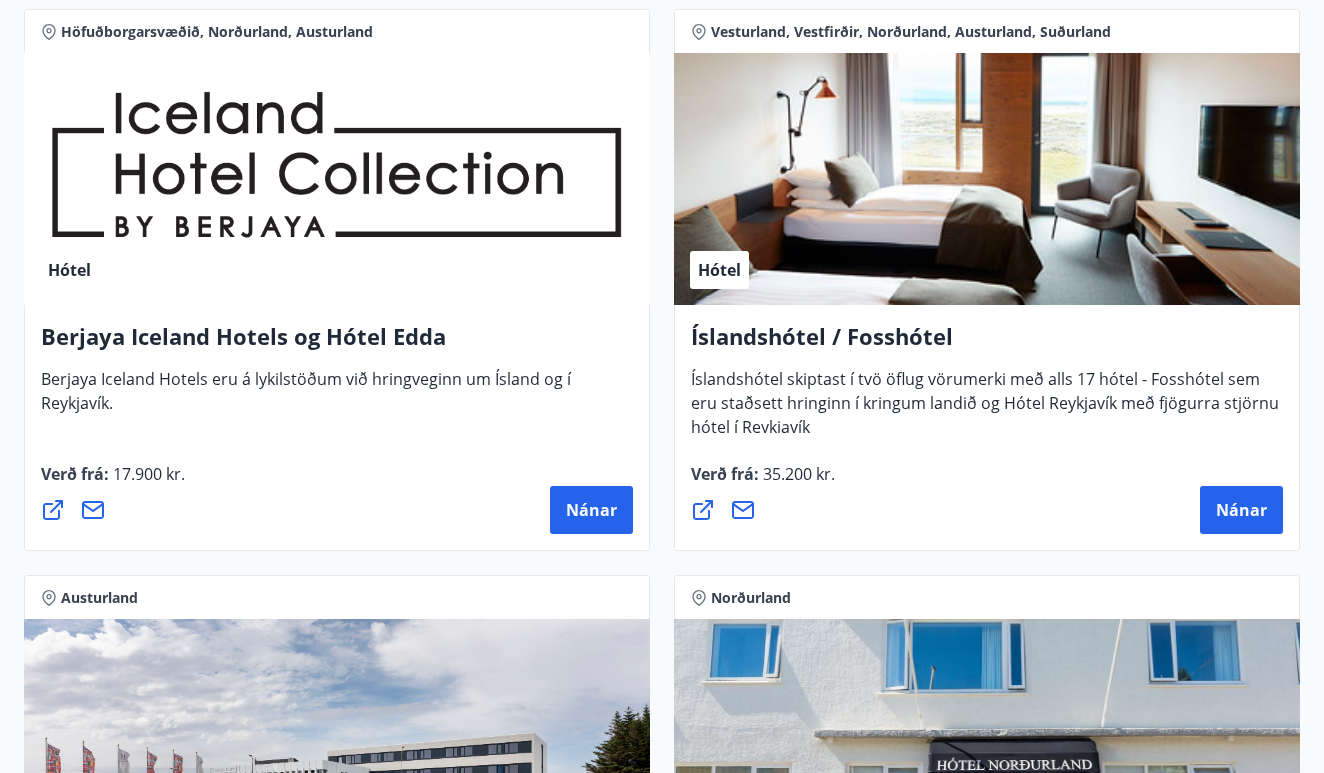 scroll, scrollTop: 3752, scrollLeft: 0, axis: vertical 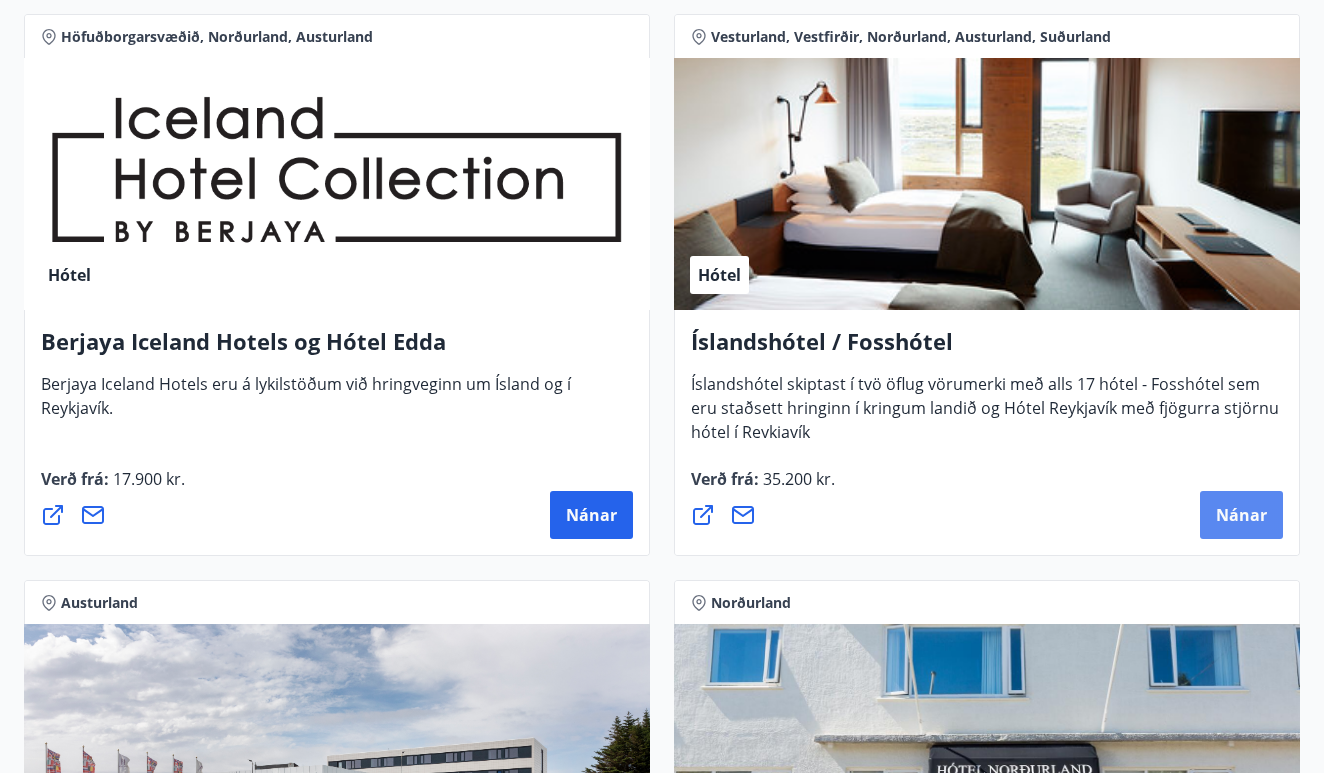 click on "Nánar" at bounding box center [1241, 515] 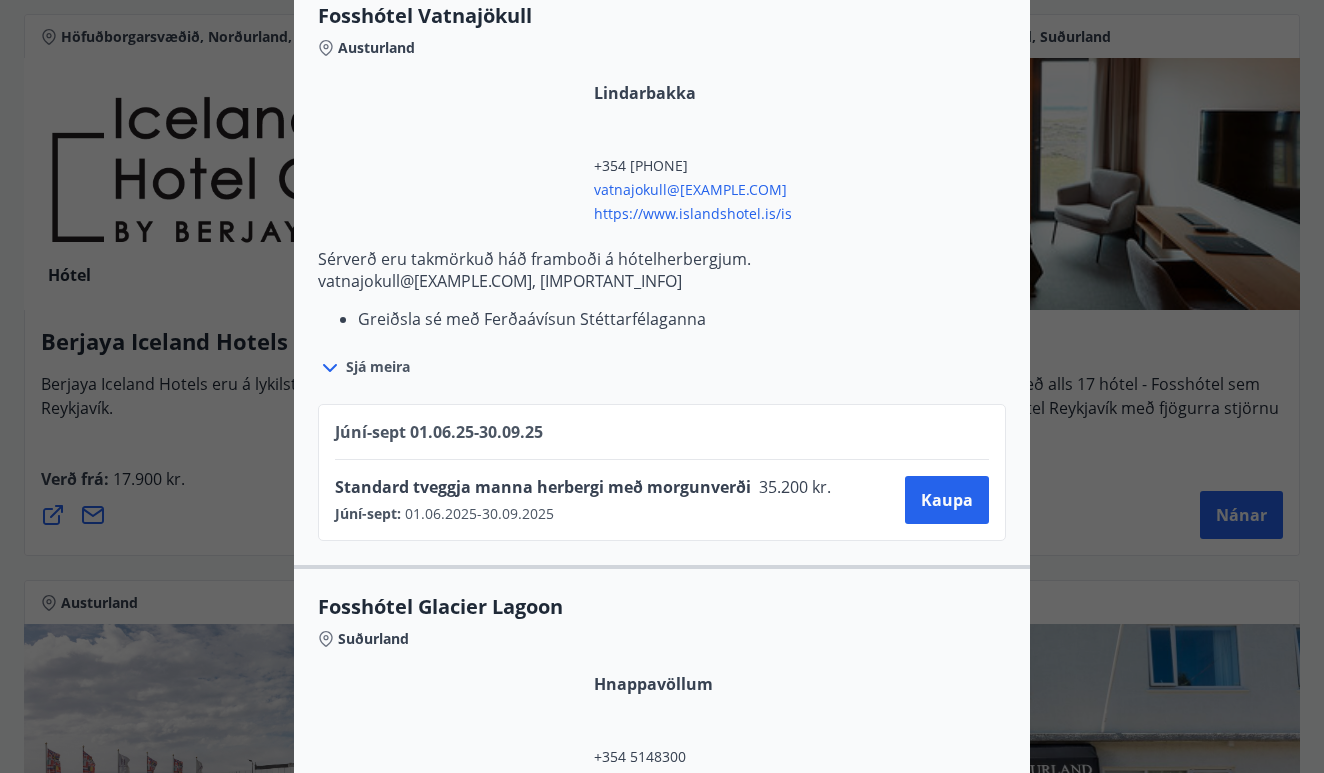 scroll, scrollTop: 5042, scrollLeft: 0, axis: vertical 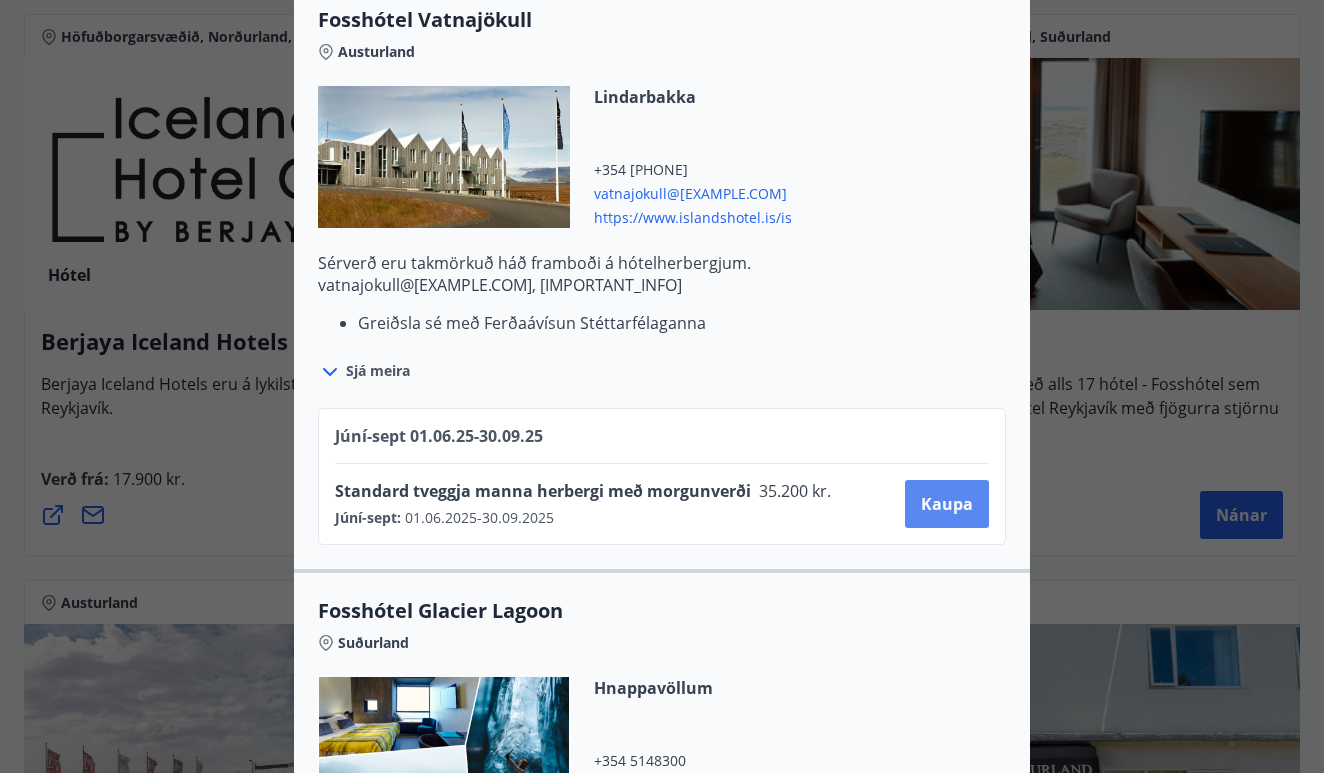 click on "Kaupa" at bounding box center (947, 504) 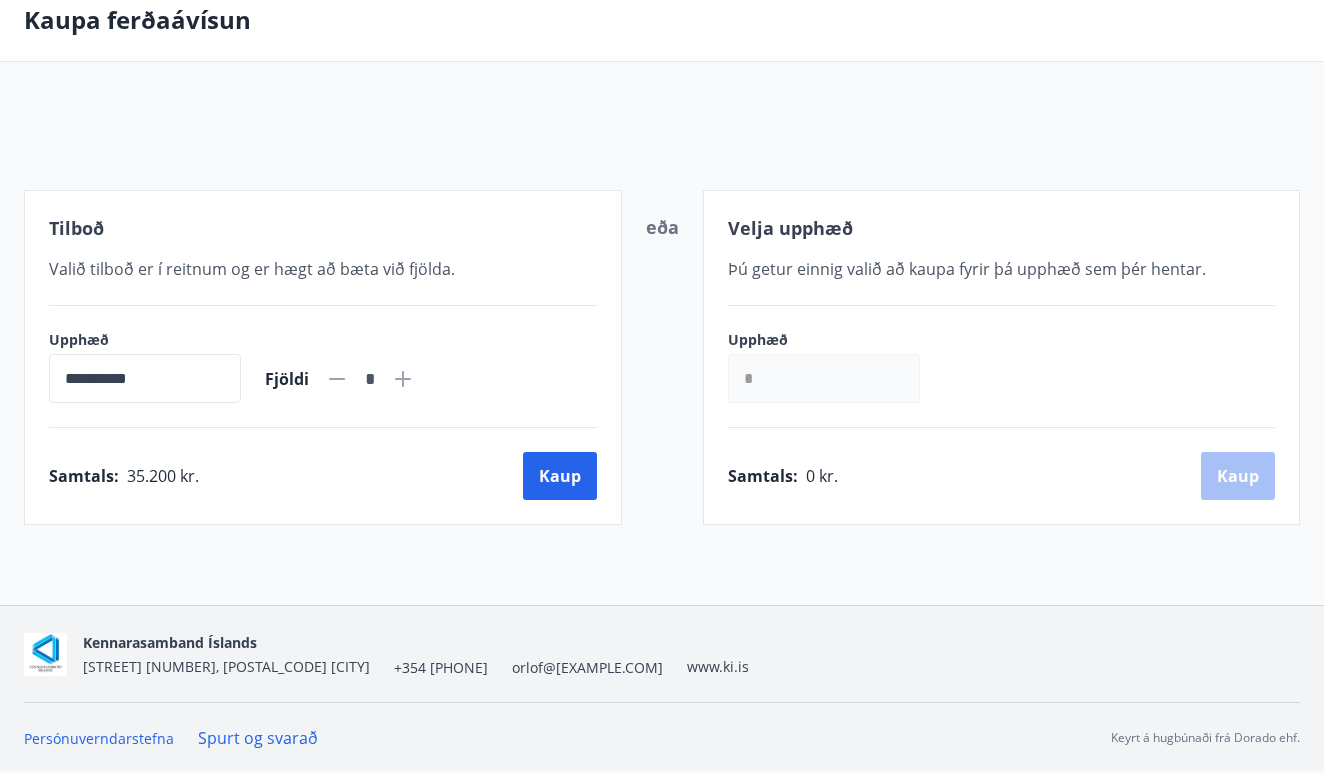 scroll, scrollTop: 102, scrollLeft: 0, axis: vertical 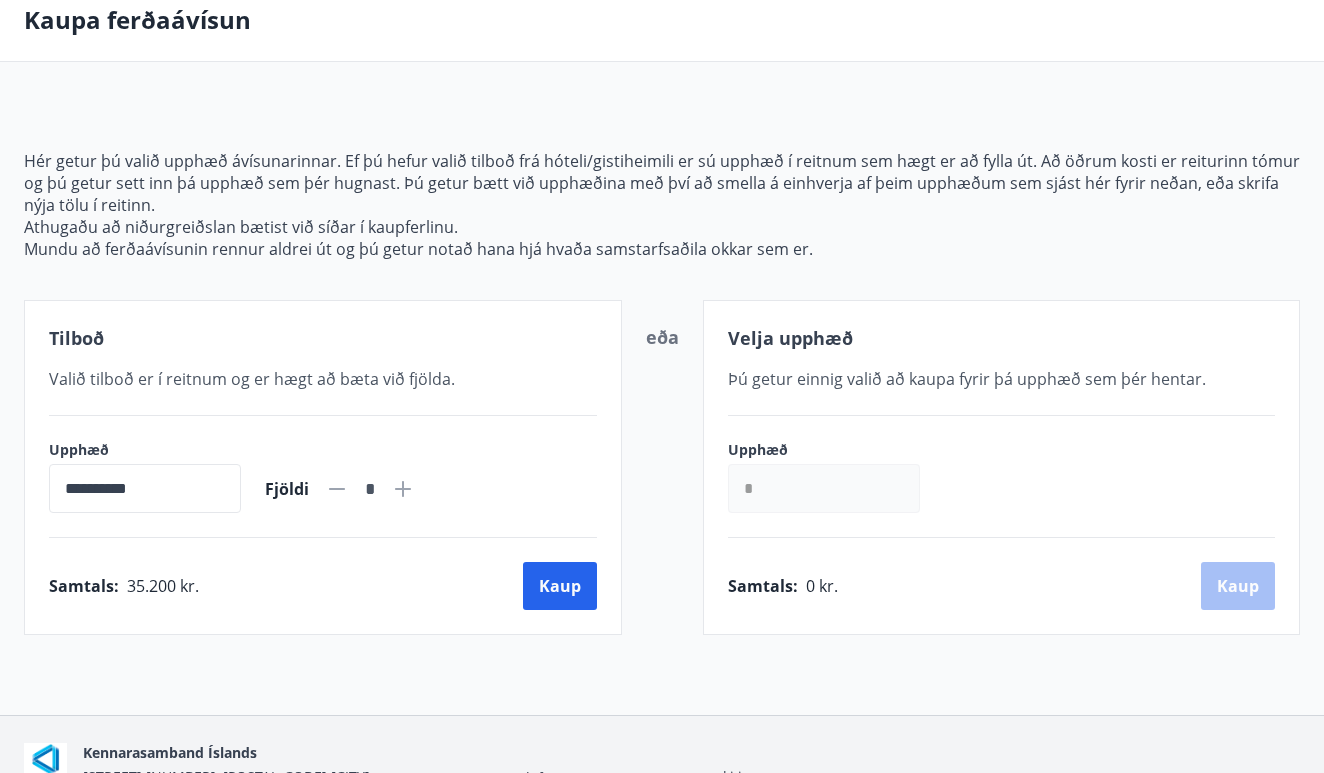click on "*" at bounding box center (824, 488) 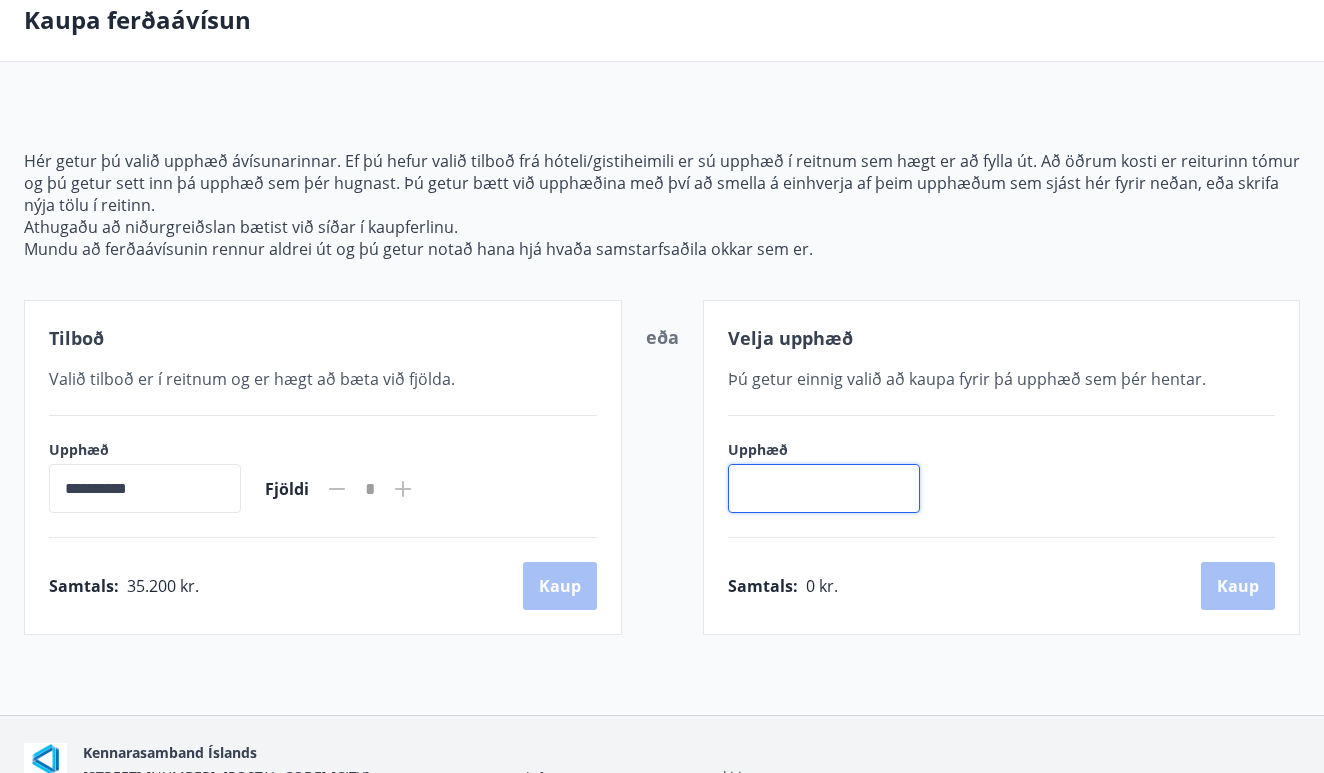 type on "*" 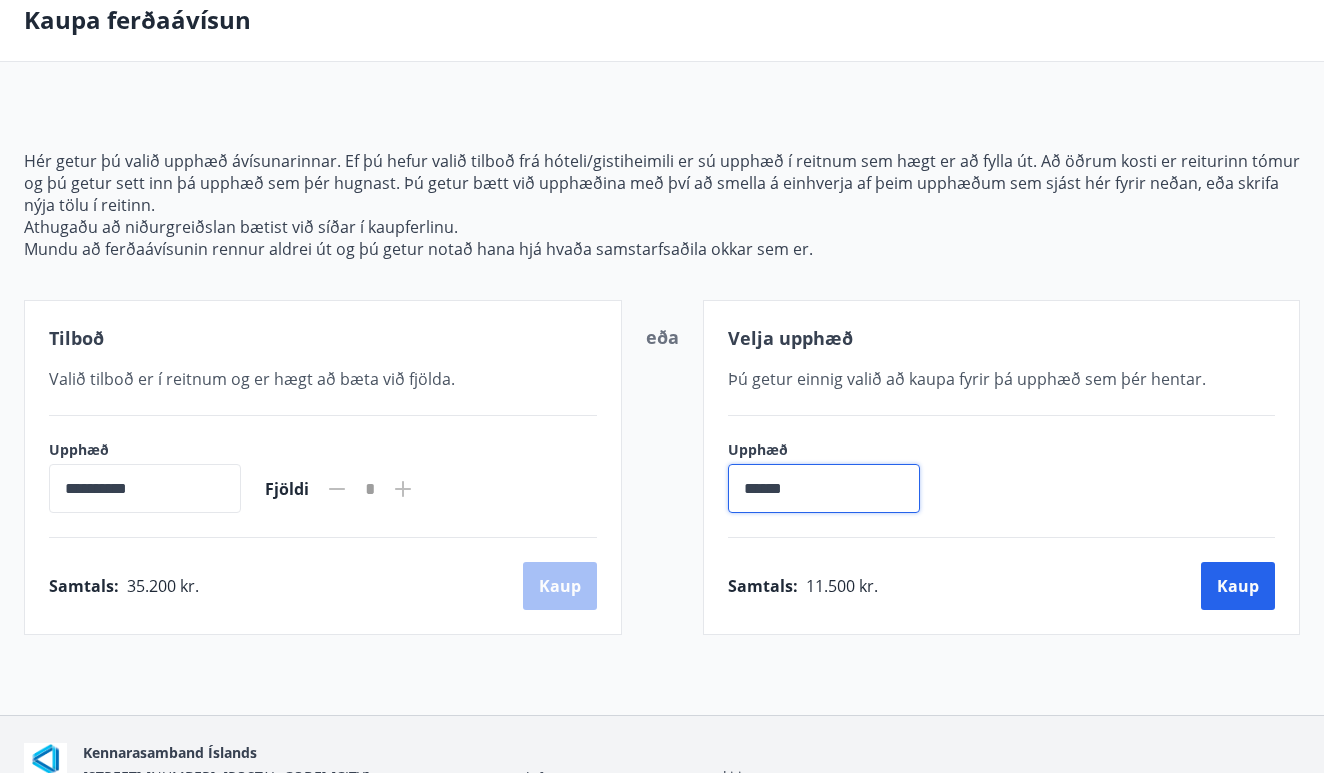 type on "*******" 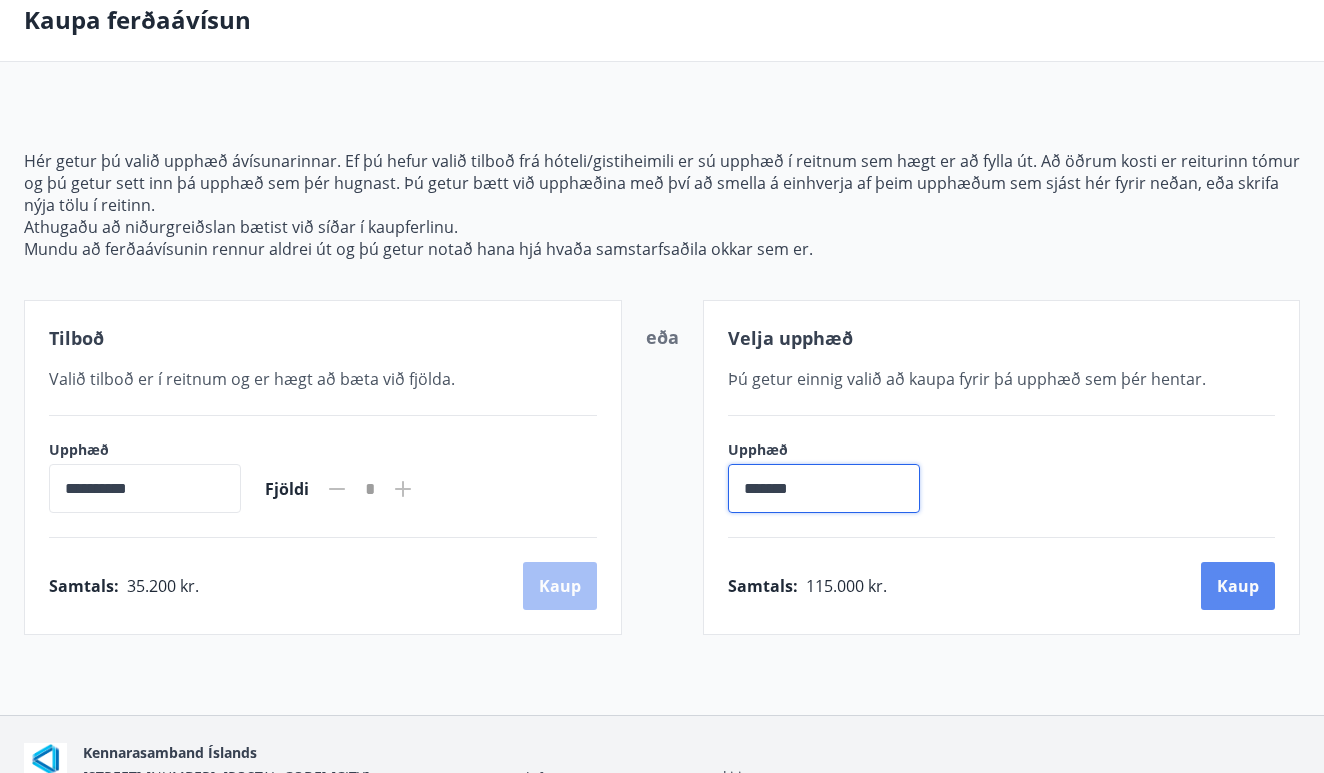click on "Kaup" at bounding box center (1238, 586) 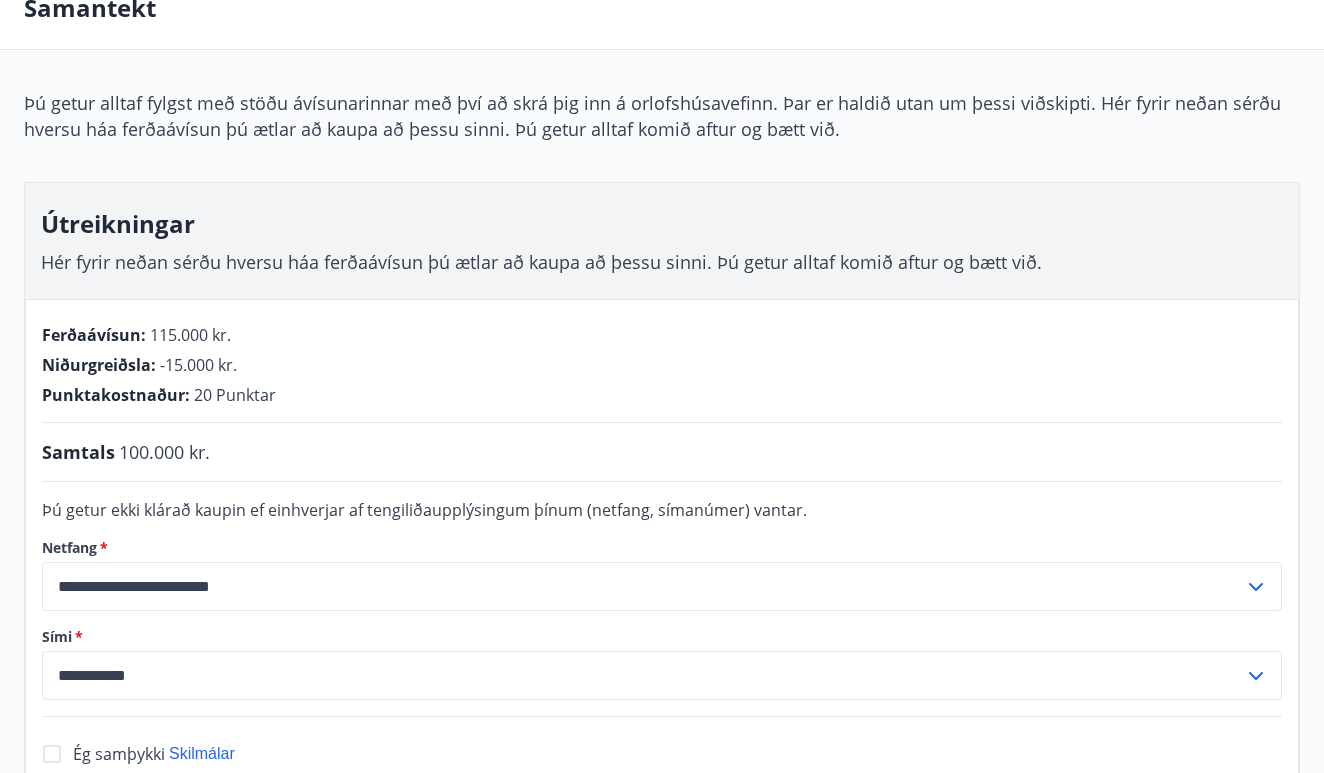 scroll, scrollTop: 112, scrollLeft: 0, axis: vertical 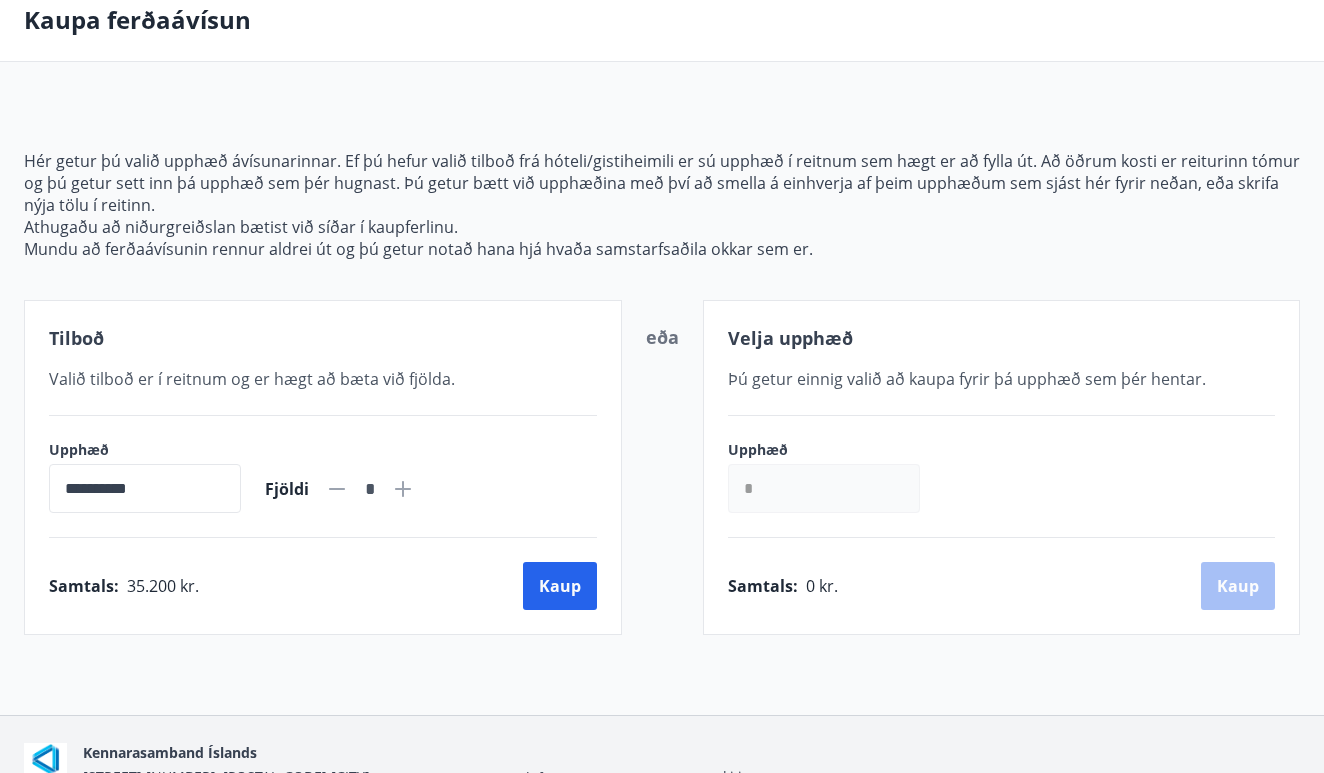 click on "*" at bounding box center [824, 488] 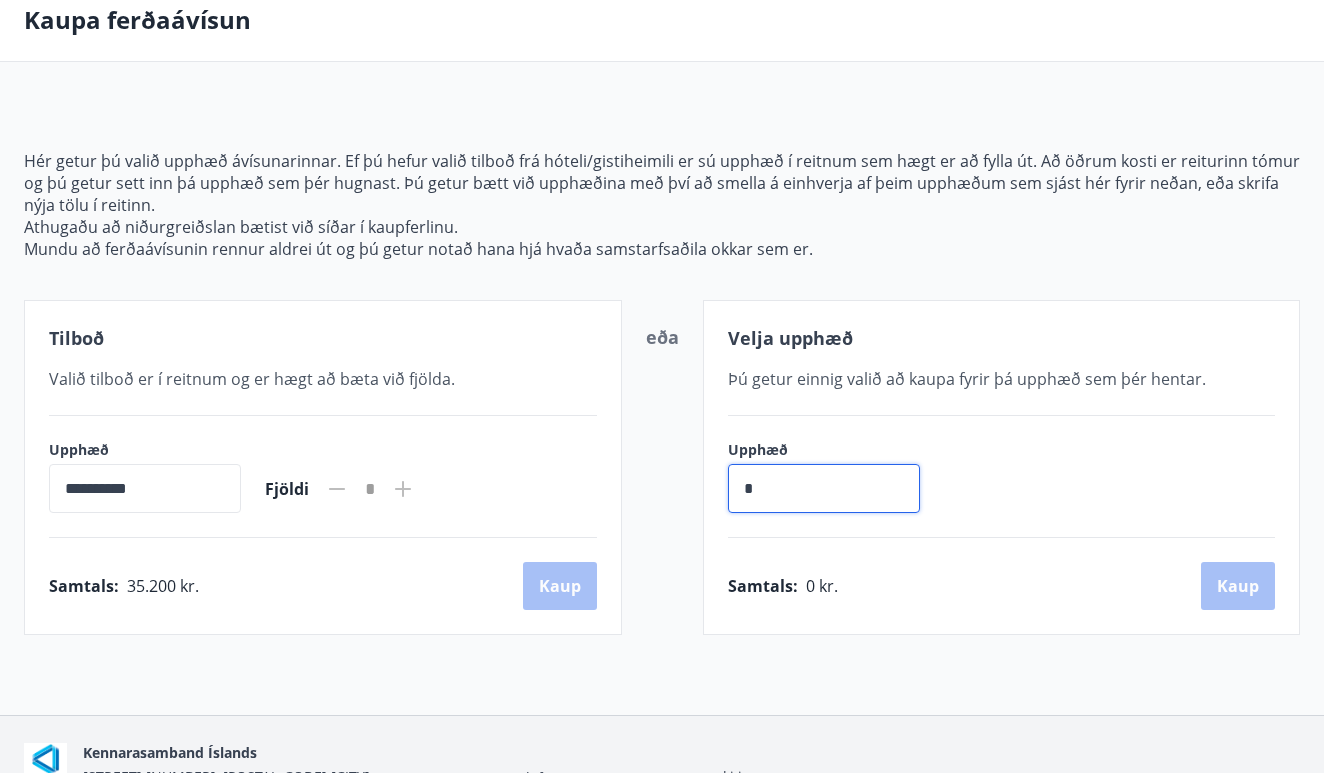 scroll, scrollTop: 125, scrollLeft: 0, axis: vertical 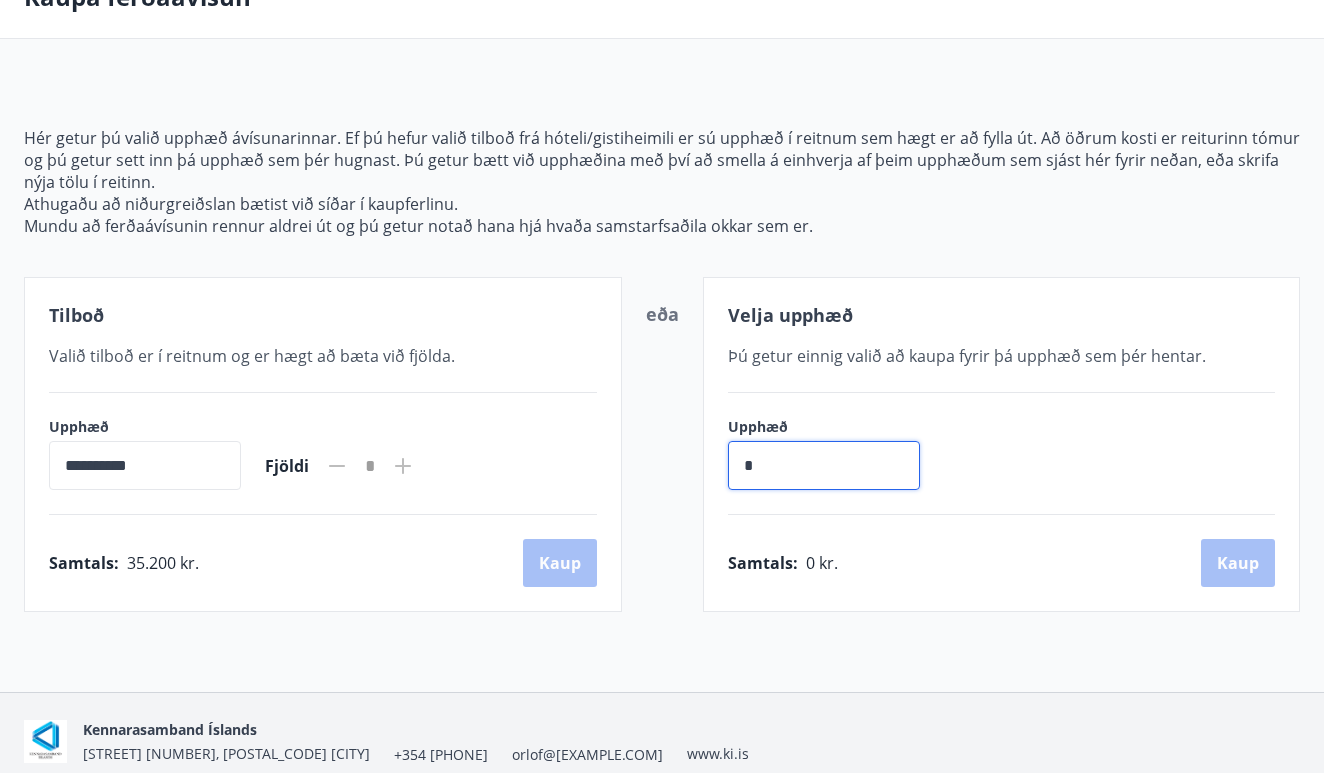 click on "Samtals : 35.200 kr. Kaup" at bounding box center (323, 563) 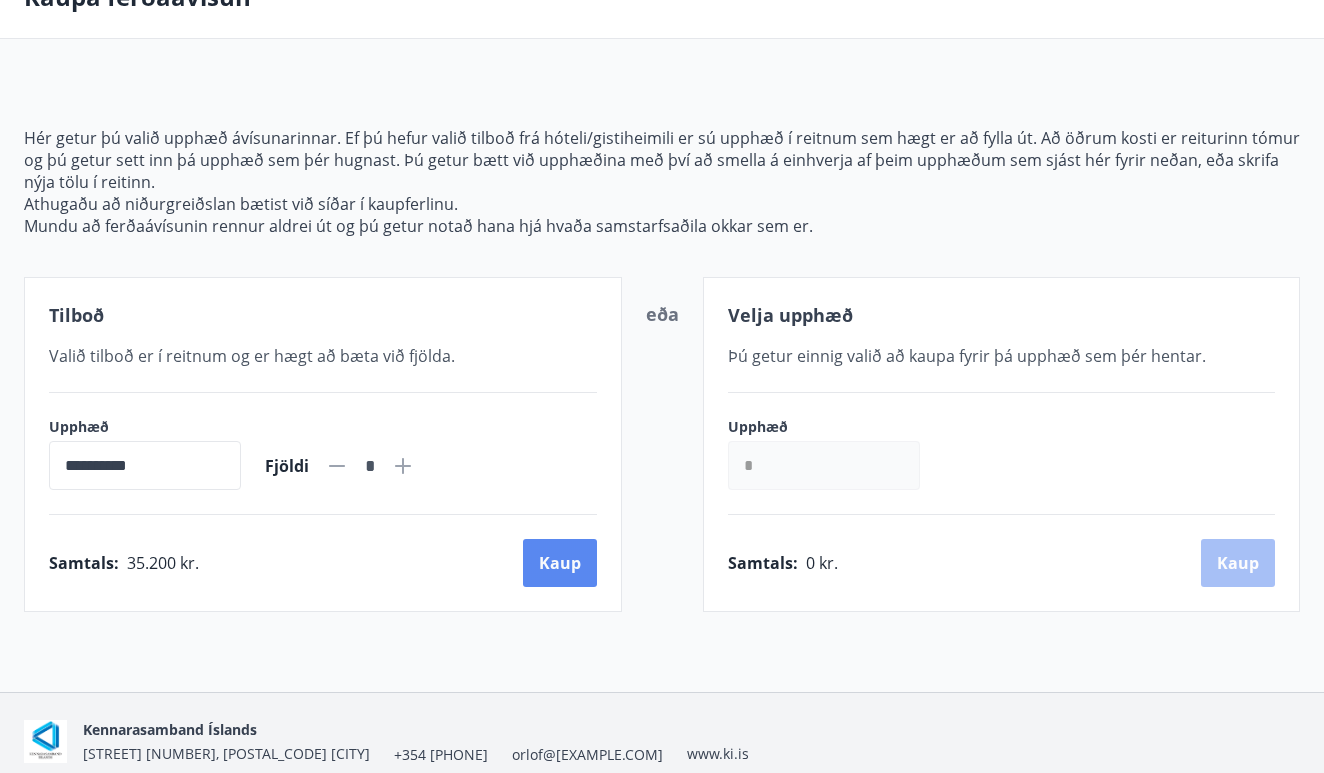 click on "Kaup" at bounding box center [560, 563] 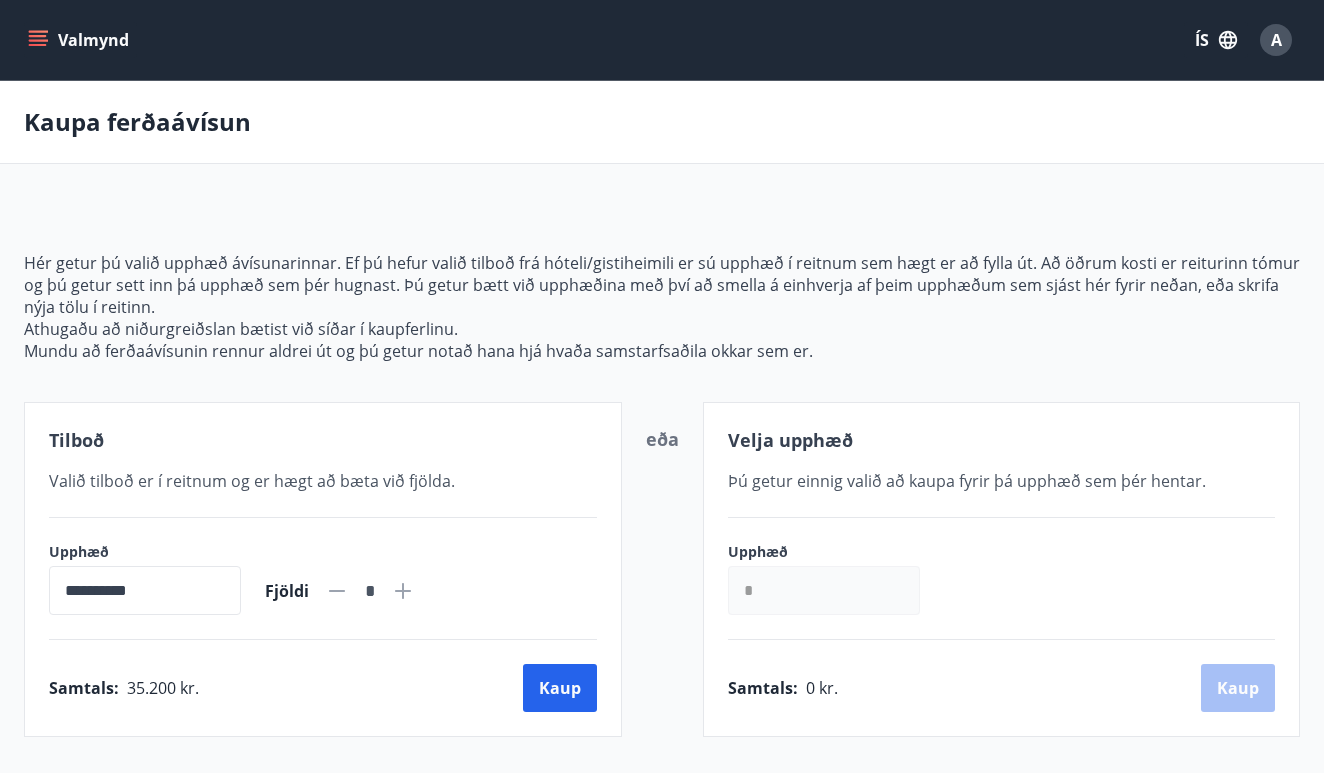 scroll, scrollTop: 0, scrollLeft: 0, axis: both 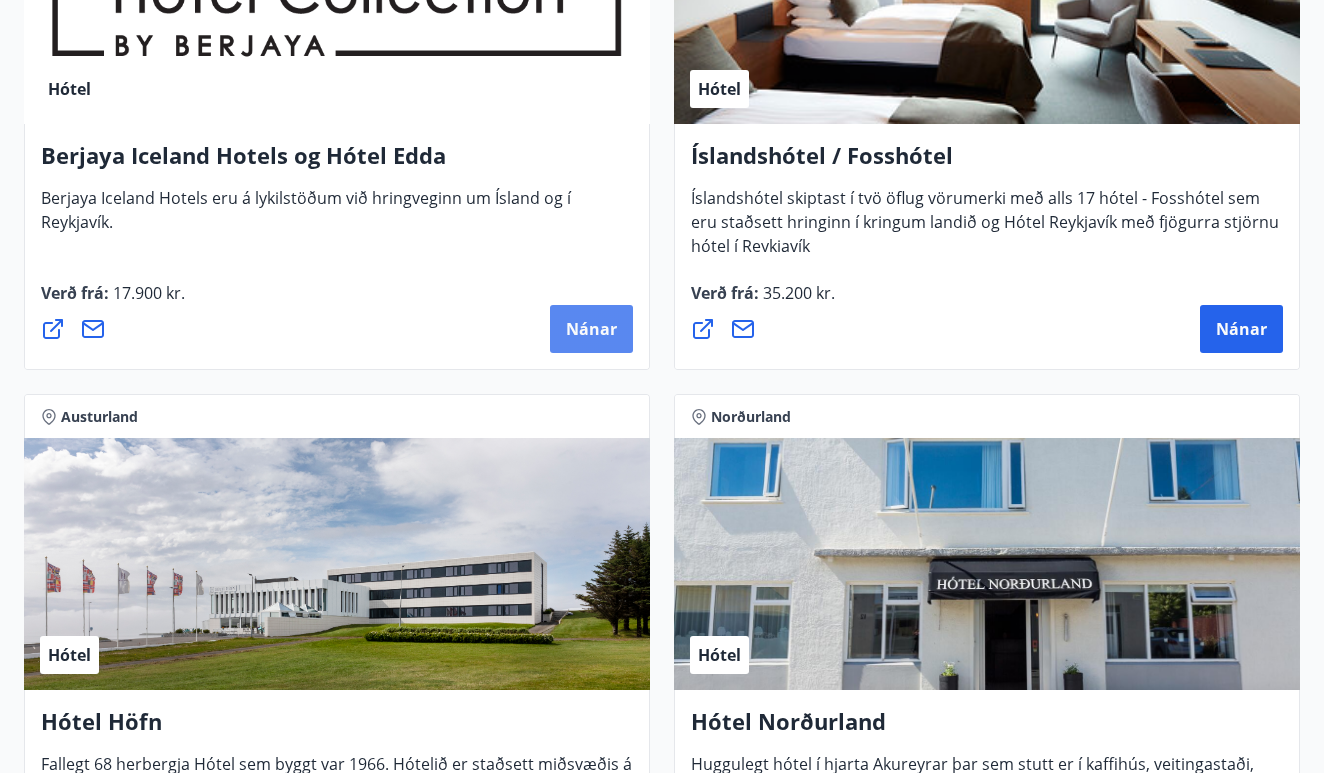 click on "Nánar" at bounding box center [591, 329] 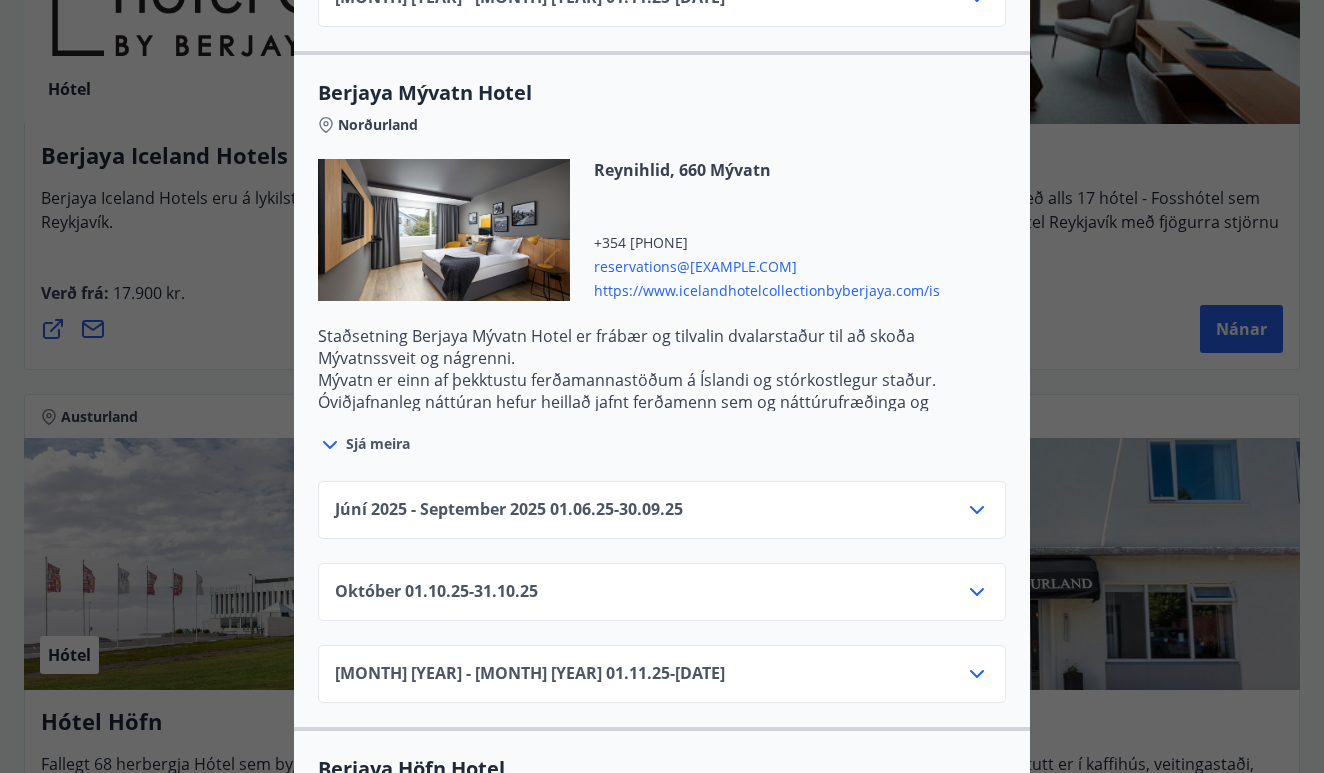 scroll, scrollTop: 2521, scrollLeft: 0, axis: vertical 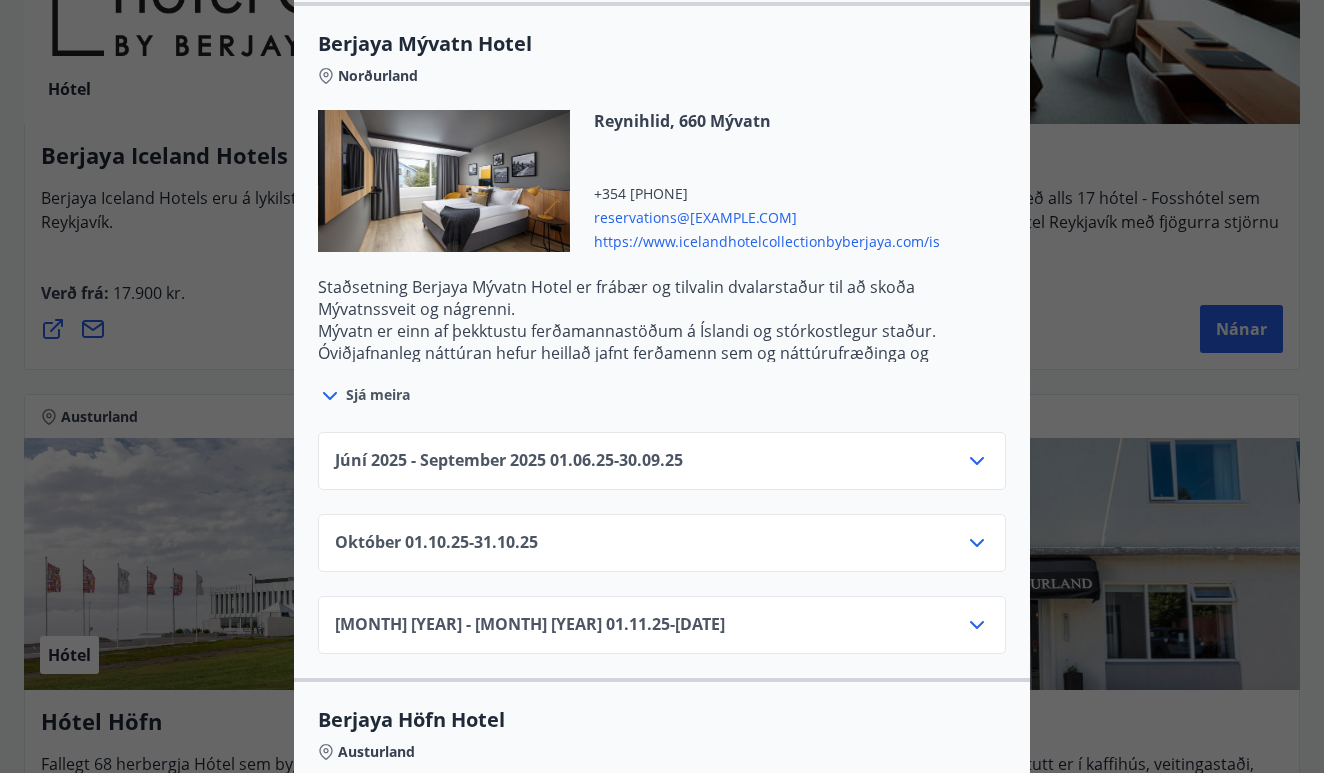 click on "[MONTH] [YEAR] - [MONTH] [YEAR] [DATE] - [DATE]" at bounding box center [662, 469] 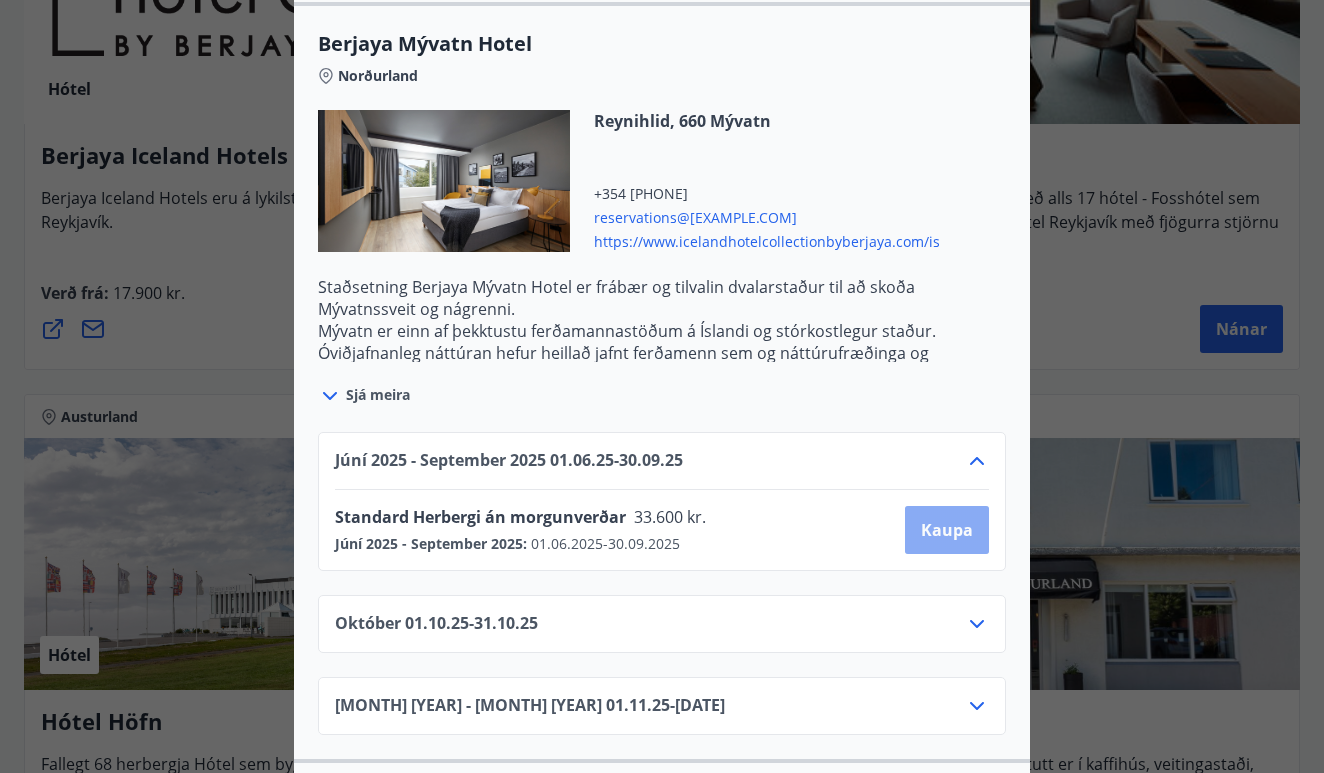 click on "Kaupa" at bounding box center (947, 530) 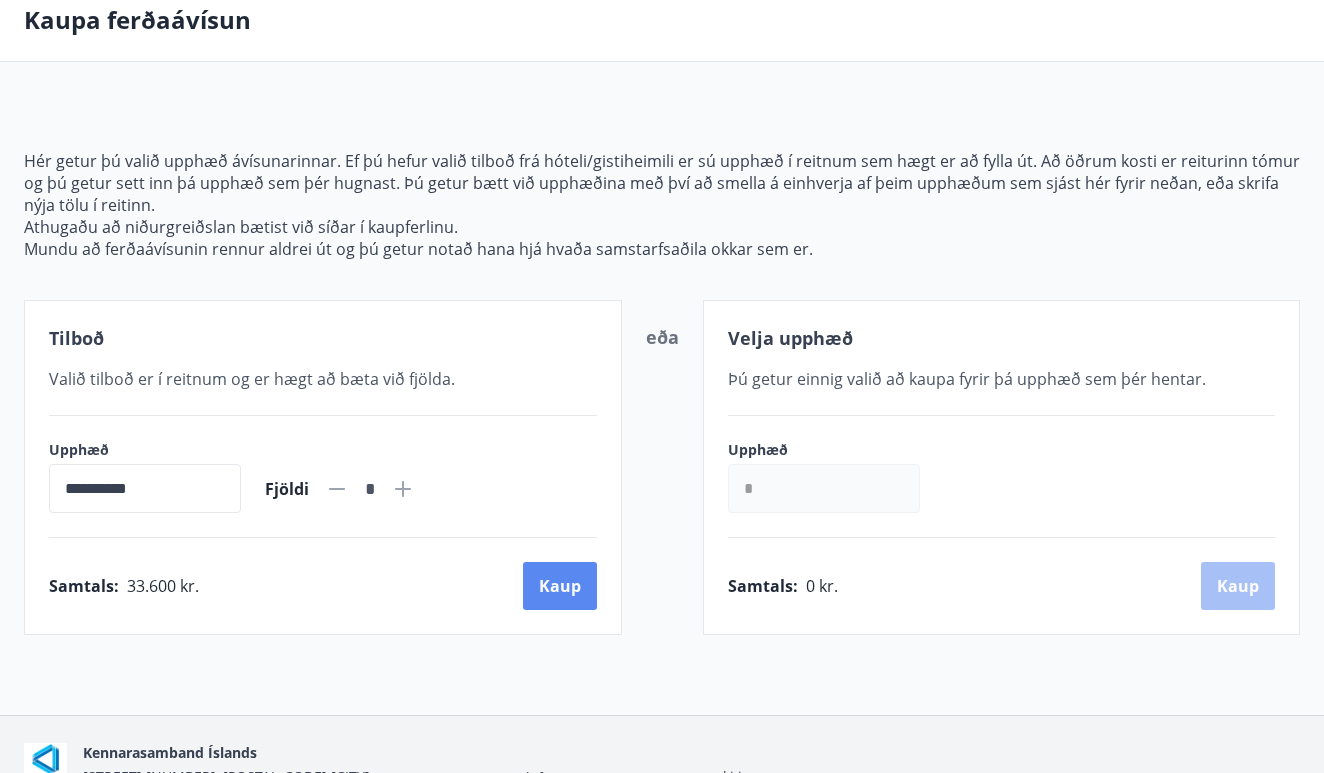 click on "Kaup" at bounding box center (560, 586) 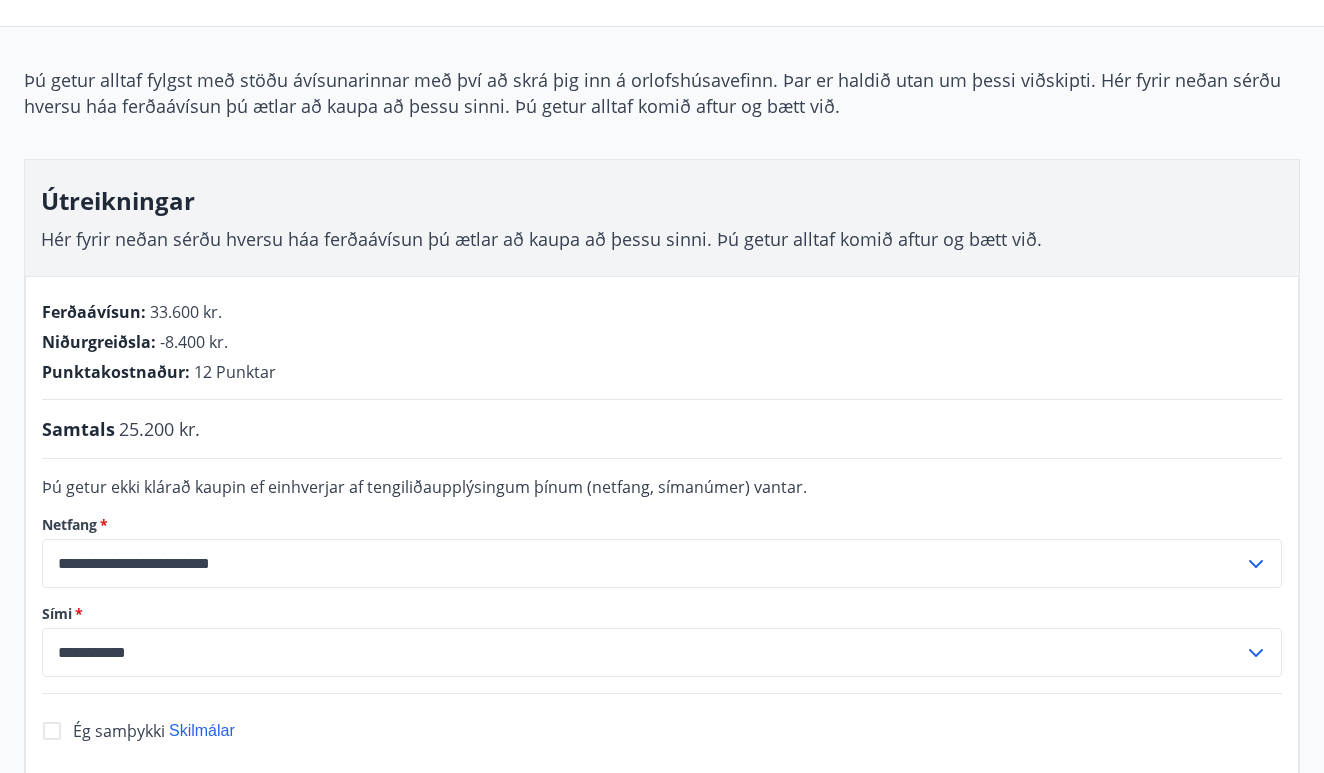 scroll, scrollTop: 137, scrollLeft: 0, axis: vertical 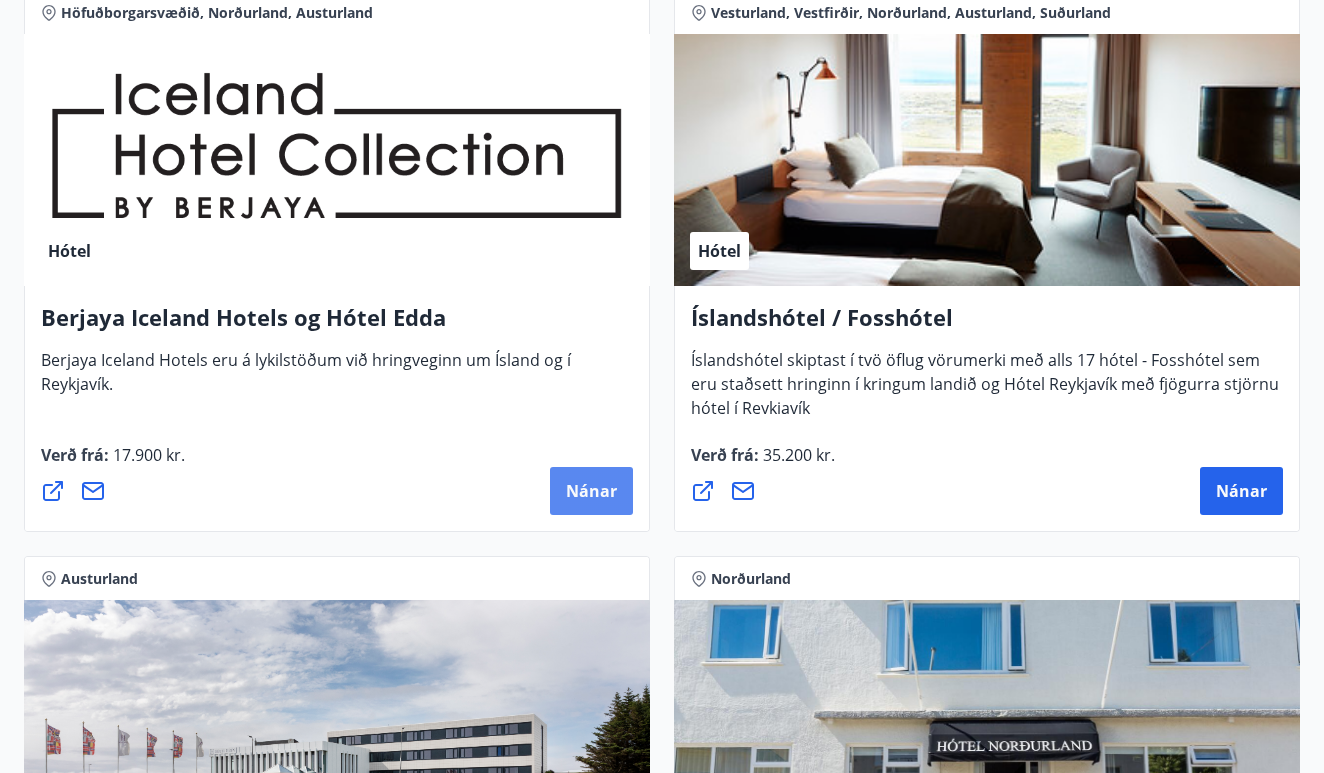 click on "Nánar" at bounding box center (591, 491) 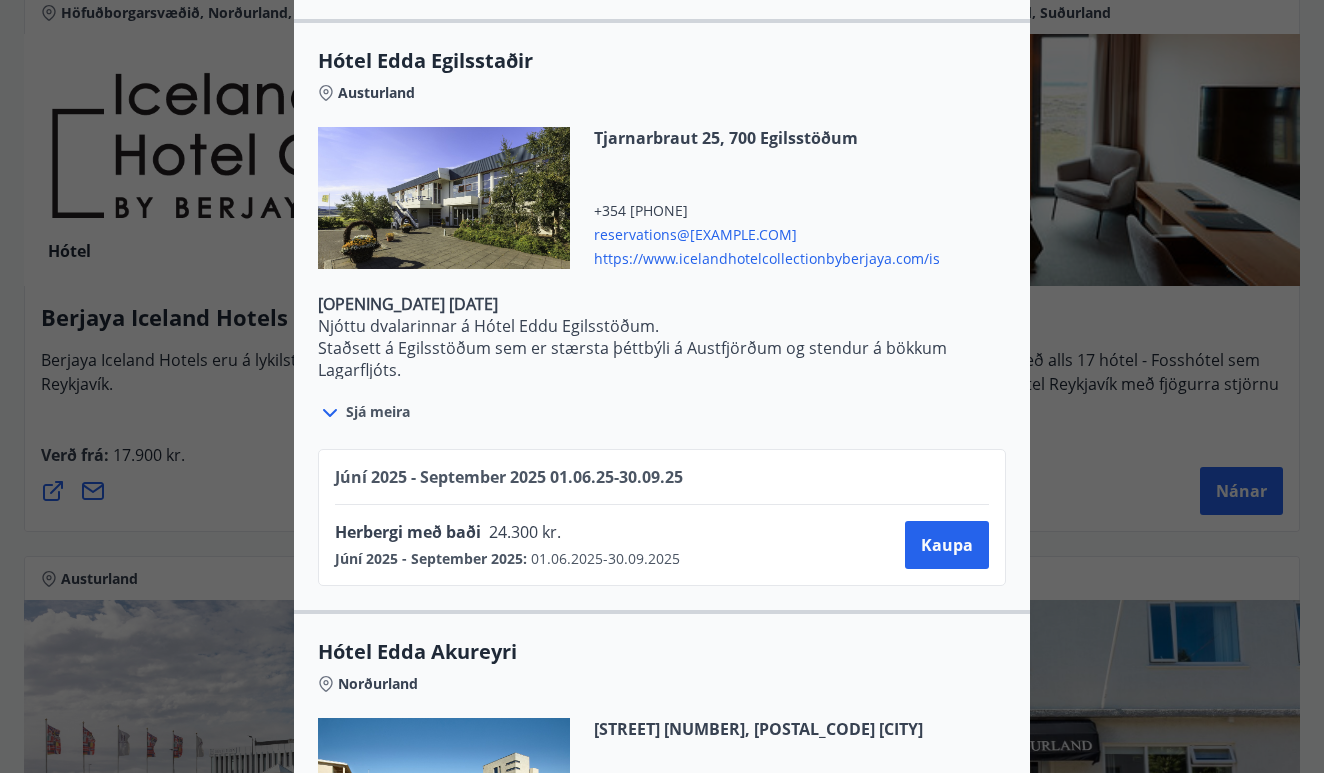 scroll, scrollTop: 3859, scrollLeft: 0, axis: vertical 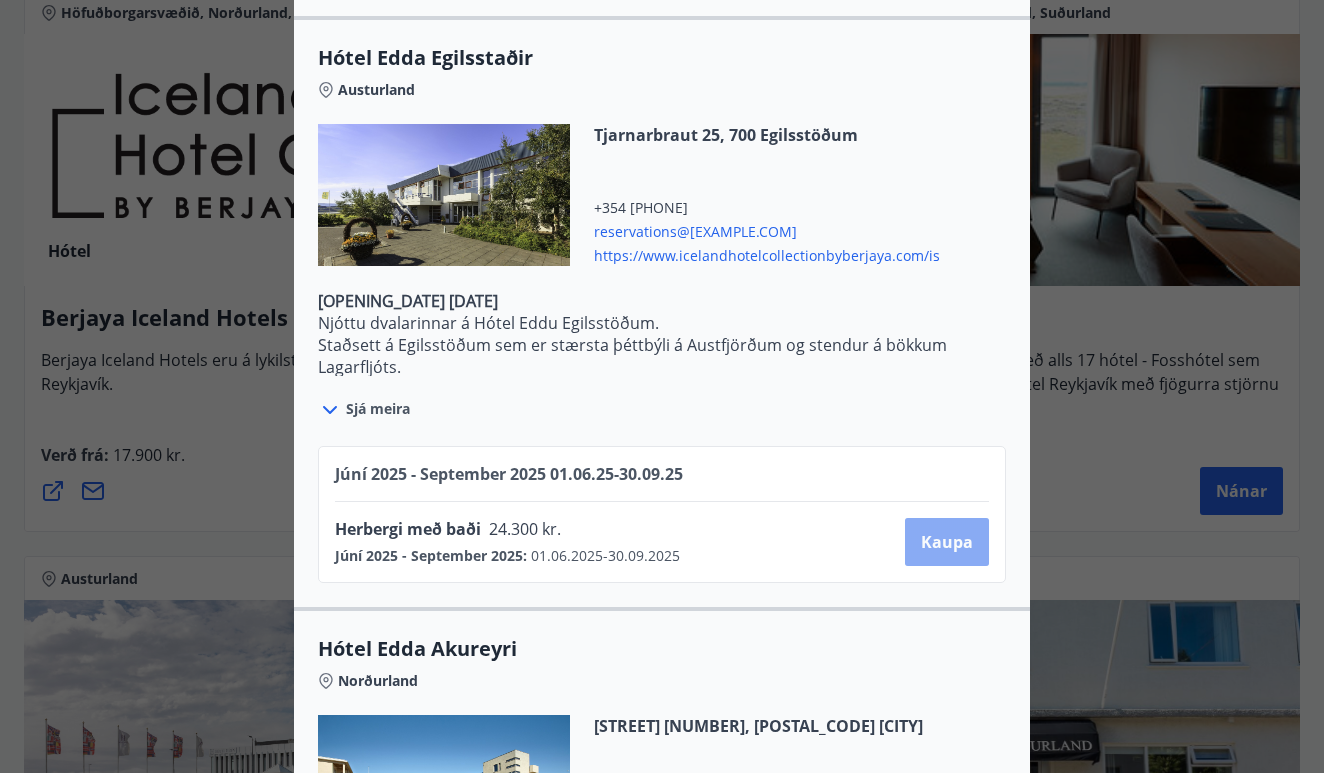 click on "Kaupa" at bounding box center (947, 542) 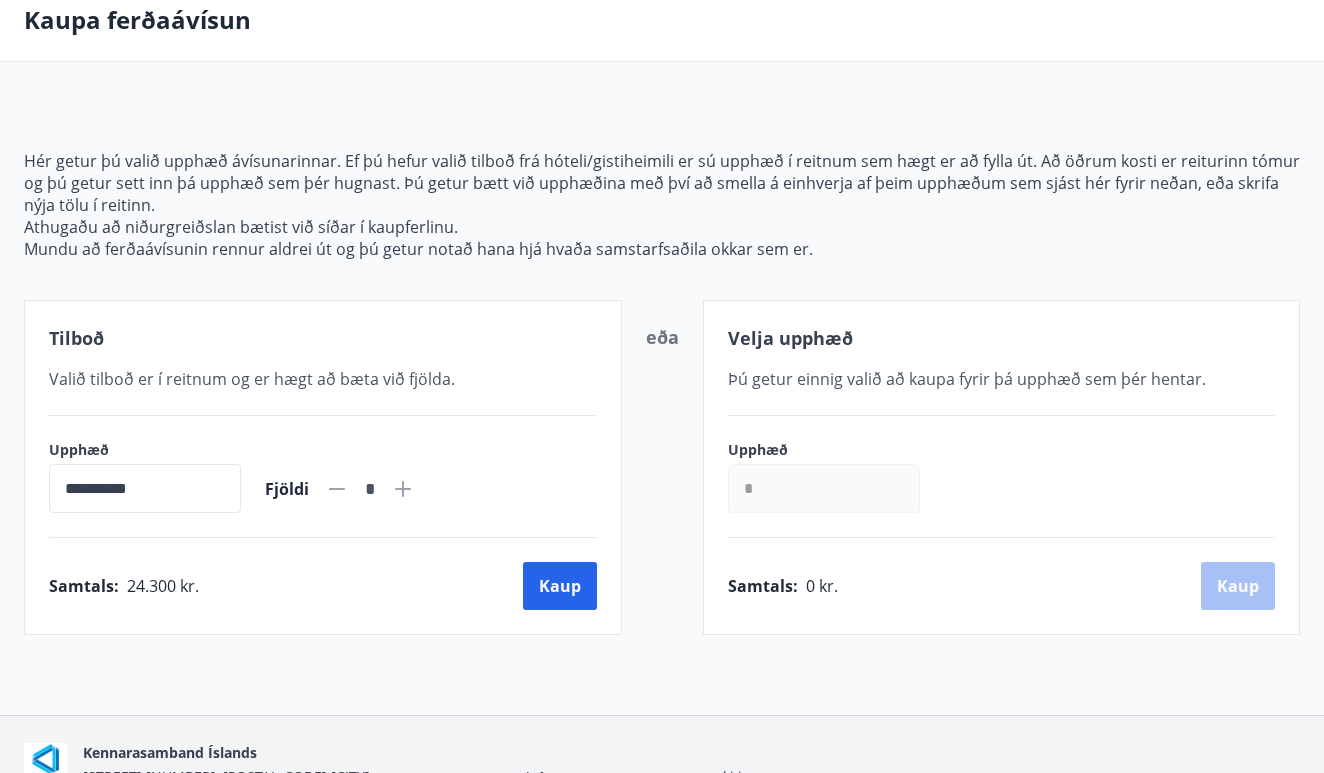 click on "[AMOUNT] [NUMBER]" at bounding box center [323, 476] 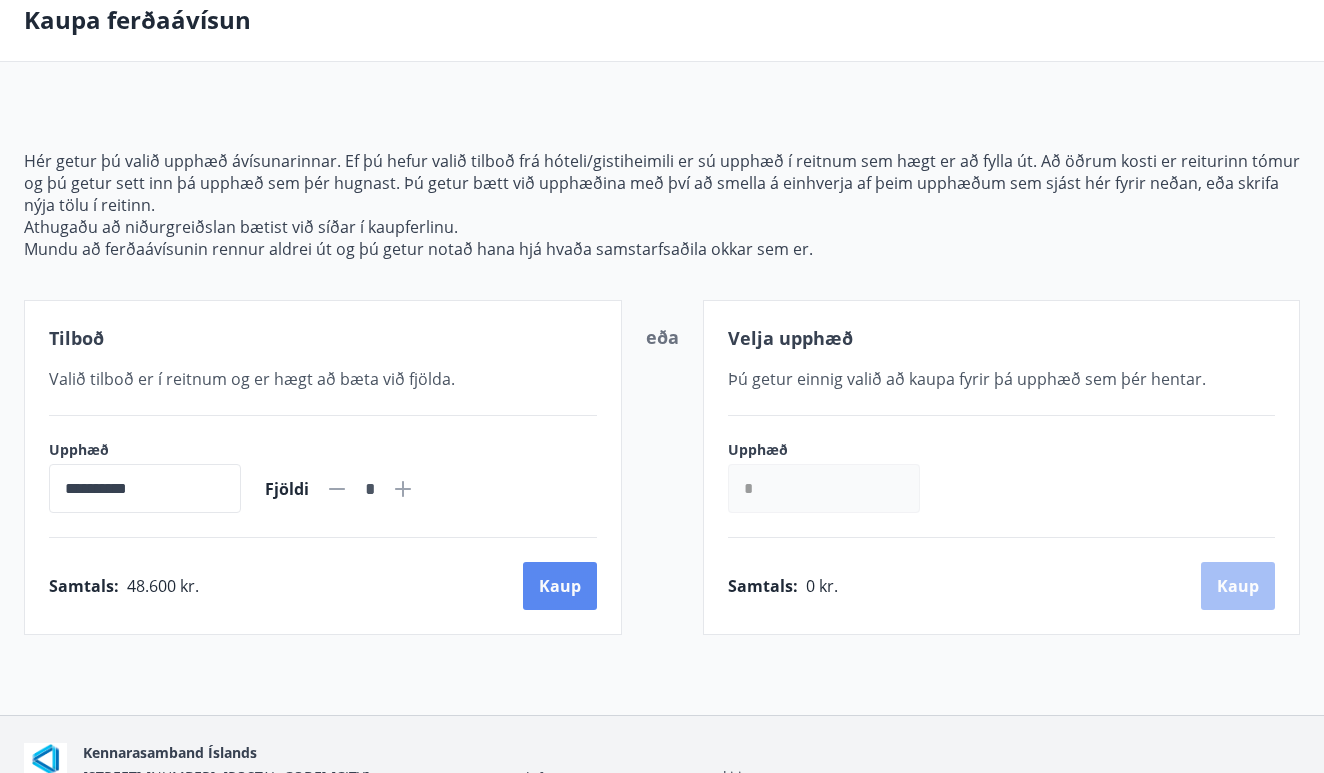 click on "Kaup" at bounding box center (560, 586) 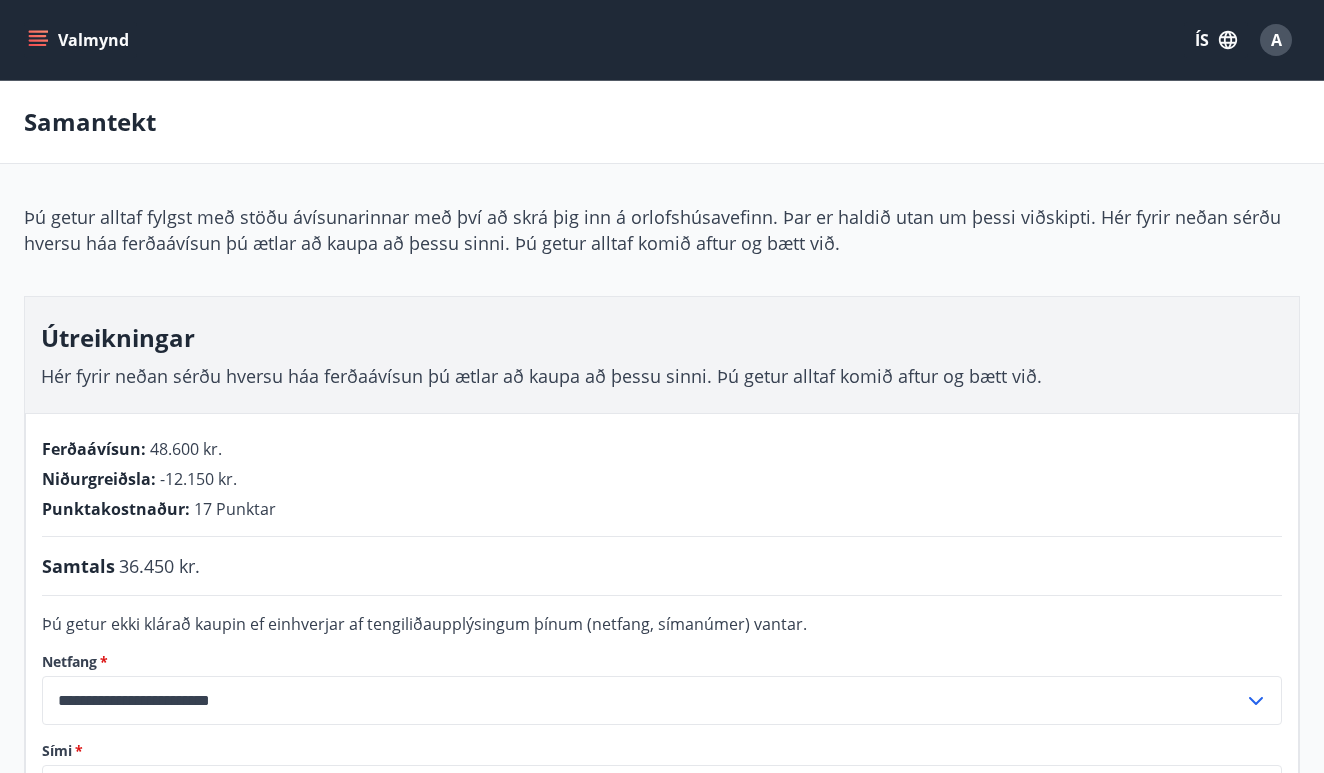 scroll, scrollTop: 0, scrollLeft: 0, axis: both 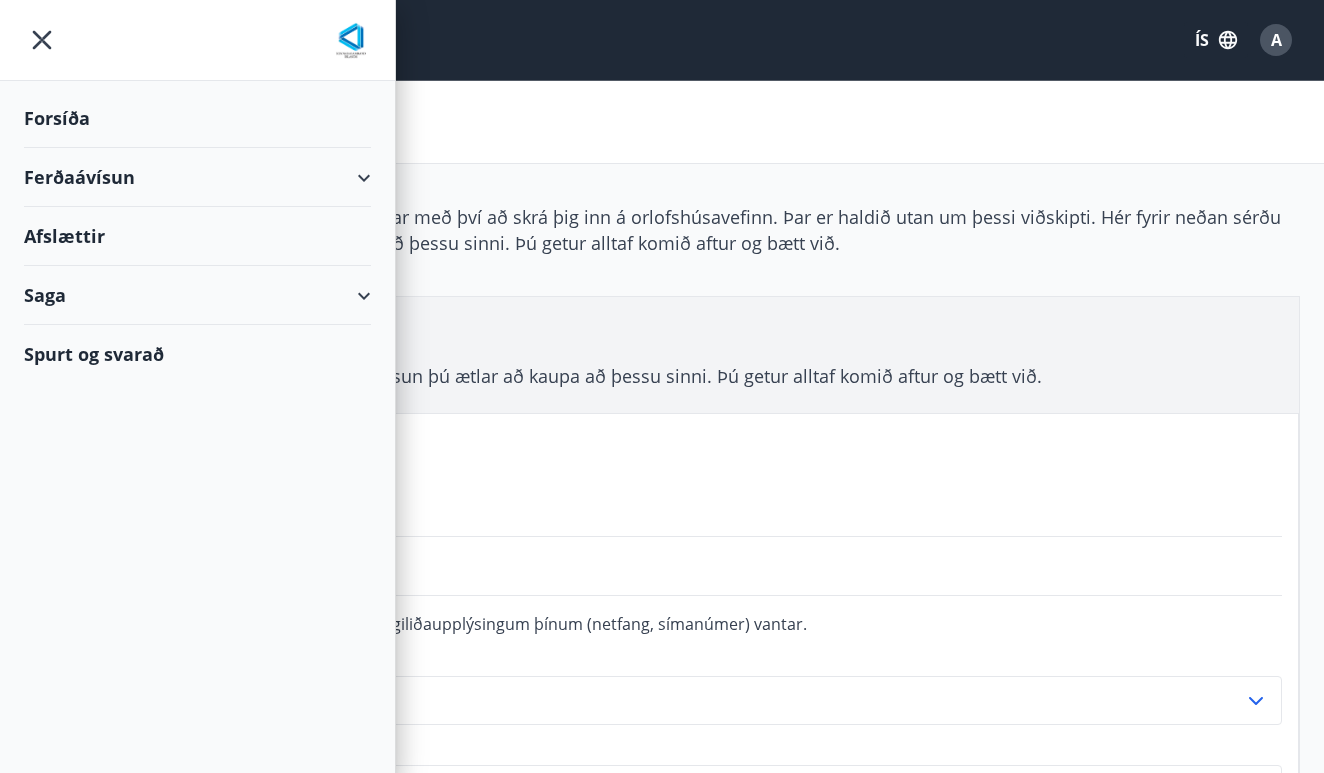 click on "Ferðaávísun" at bounding box center (197, 177) 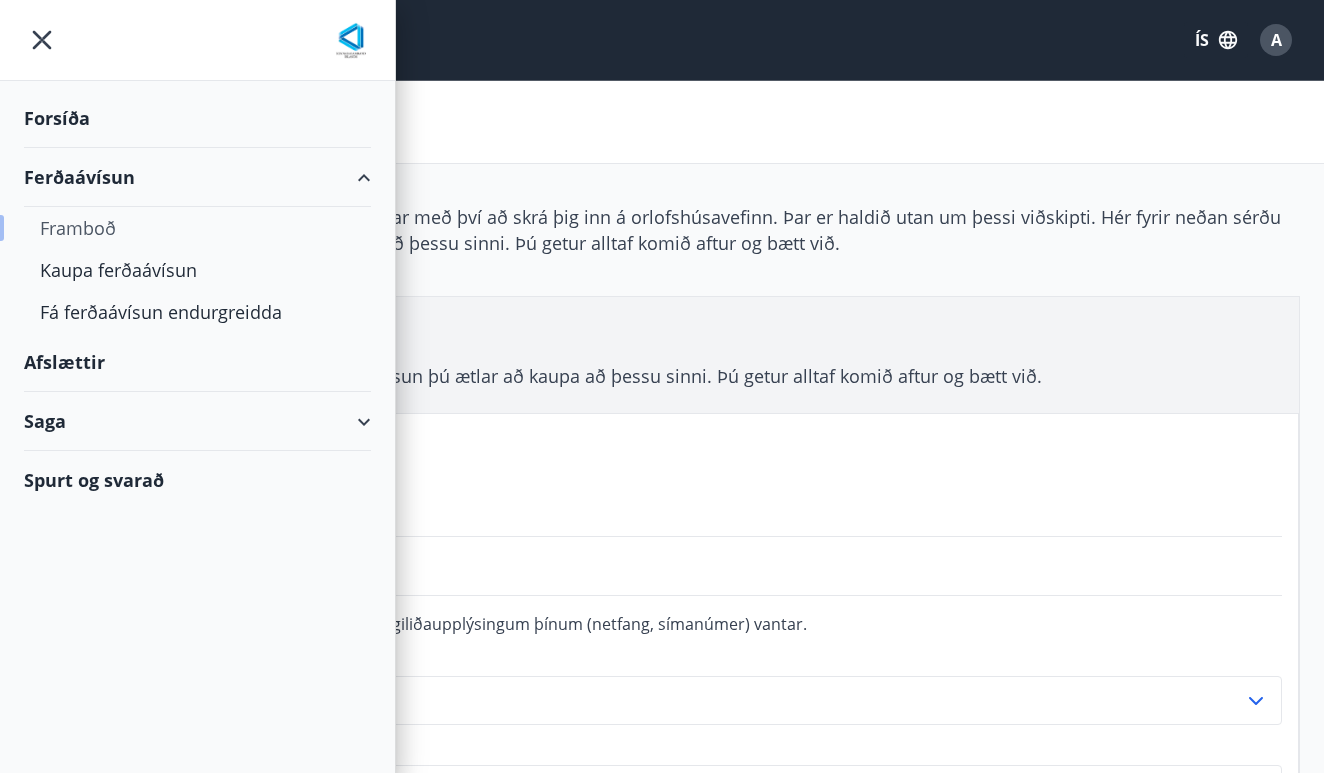 click on "Framboð" at bounding box center (197, 228) 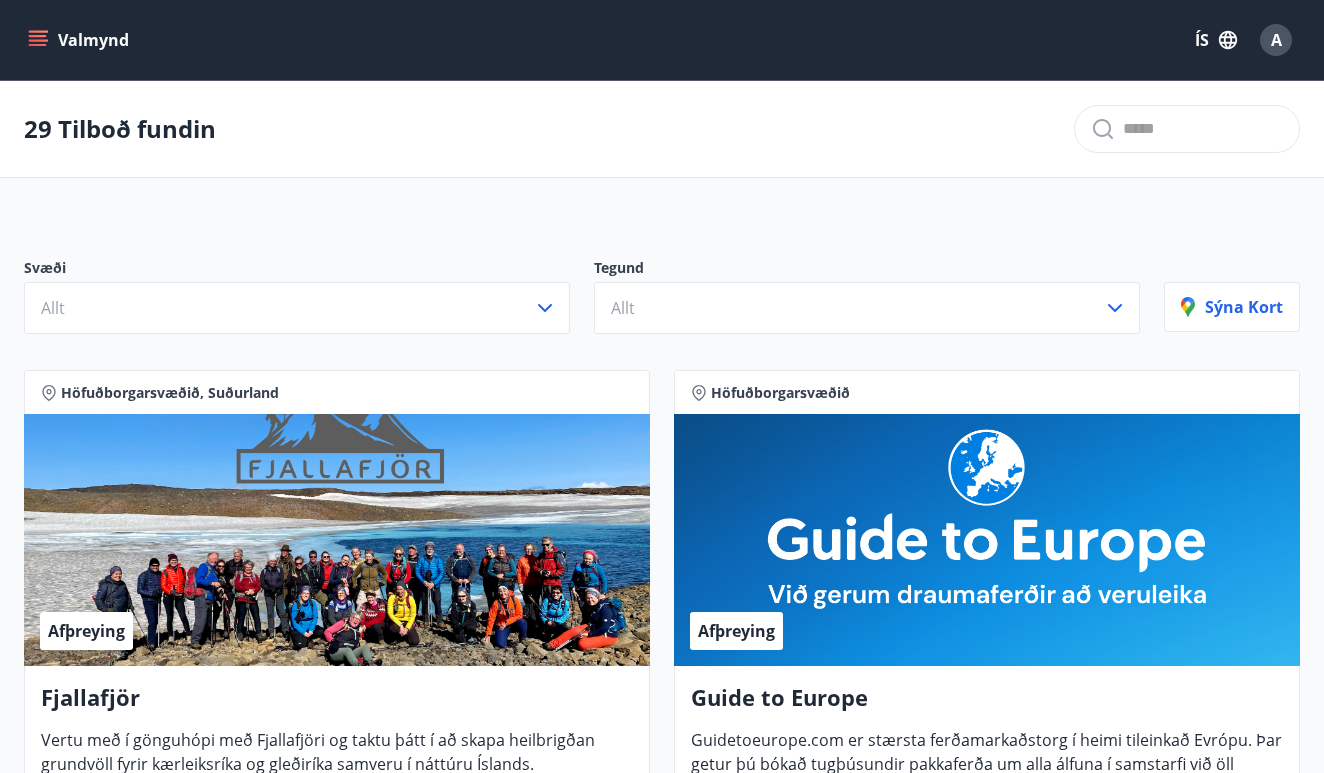 click on "Valmynd" at bounding box center (80, 40) 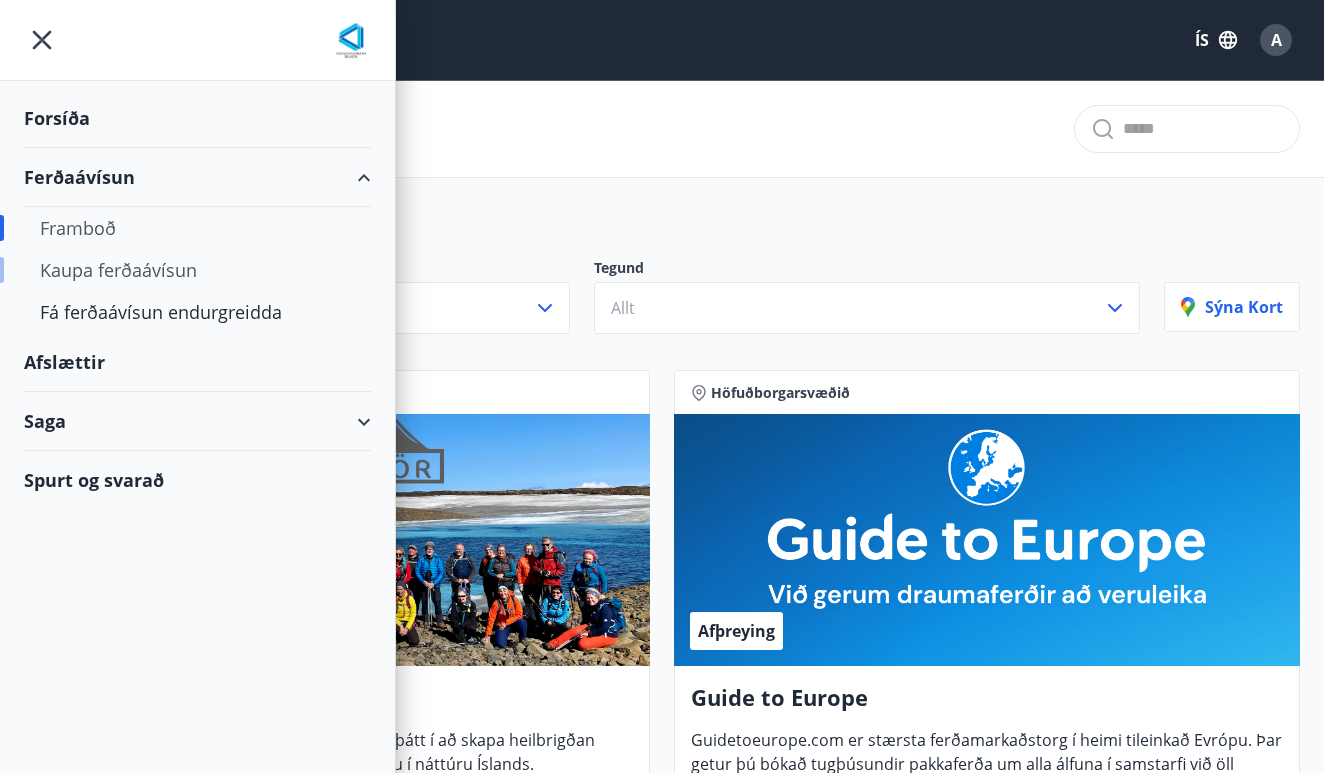 click on "Kaupa ferðaávísun" at bounding box center [197, 270] 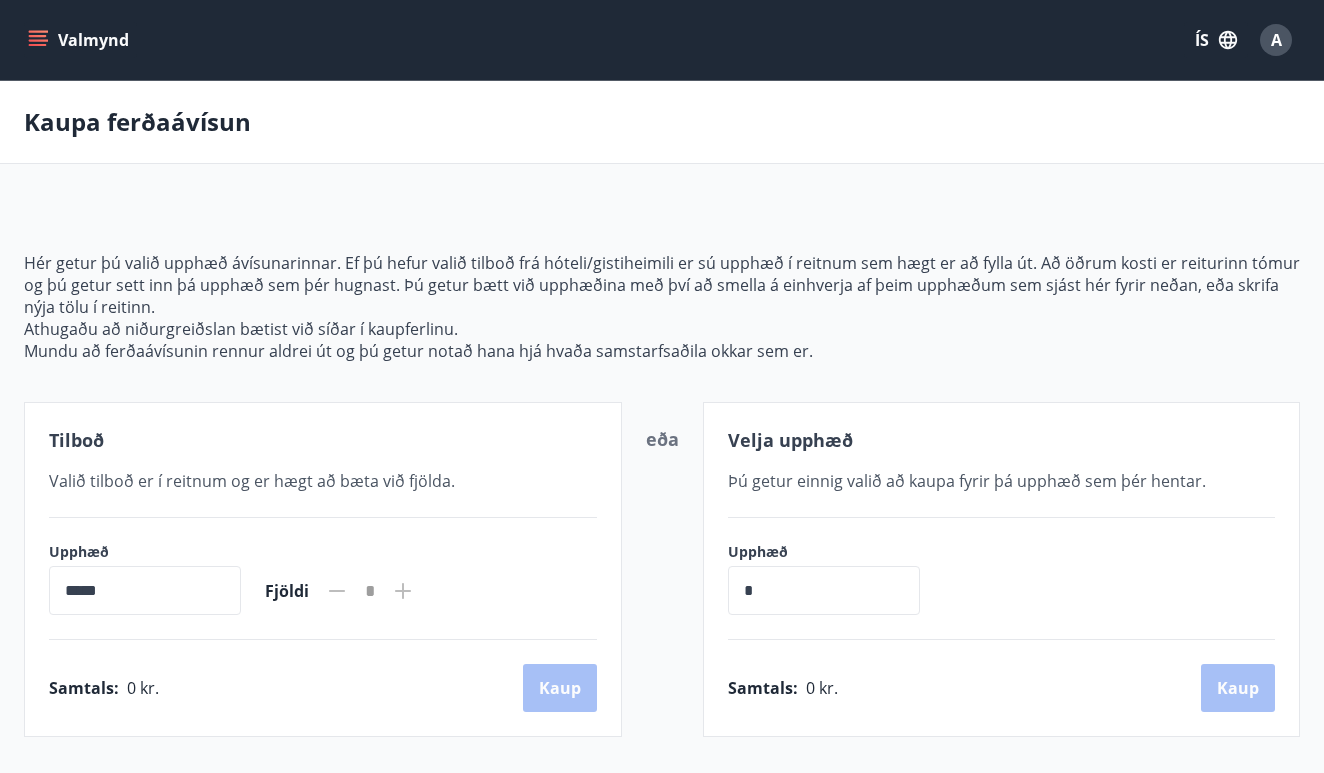 scroll, scrollTop: 0, scrollLeft: 0, axis: both 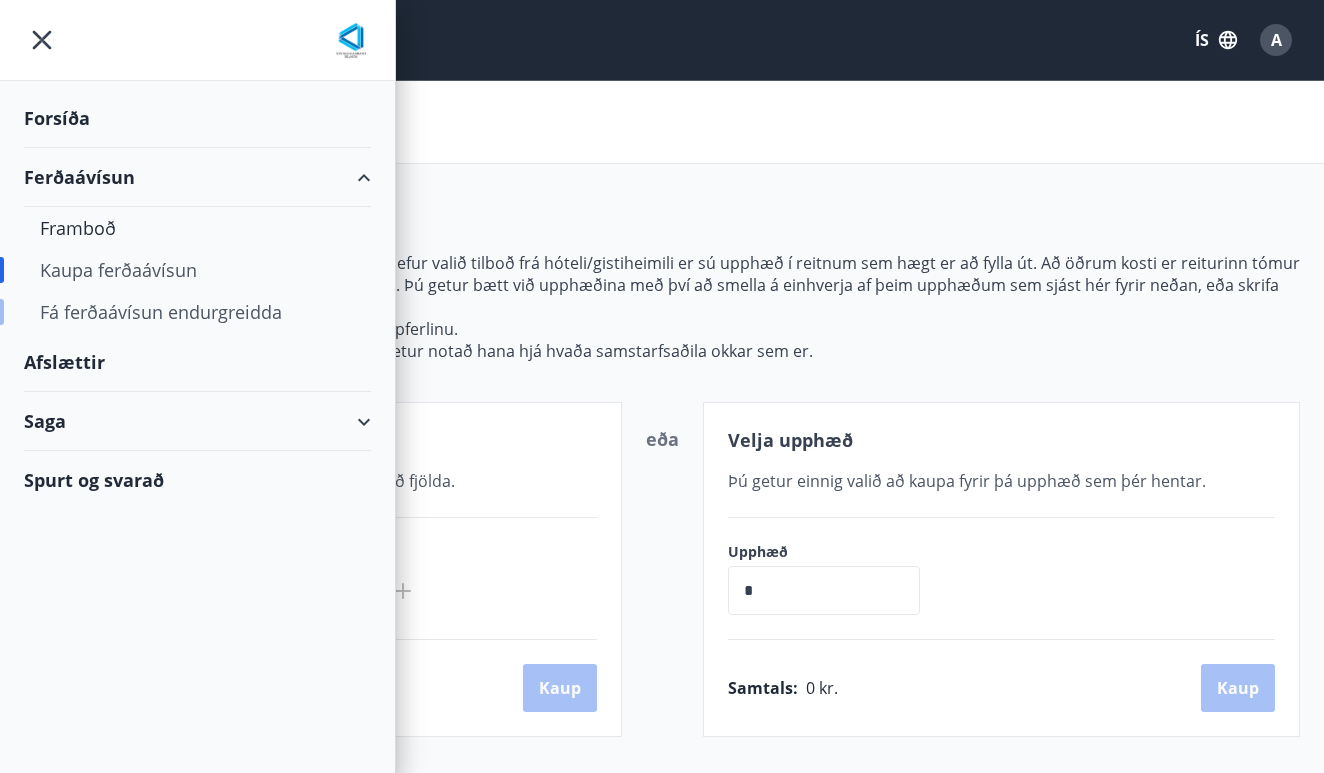 click on "Fá ferðaávísun endurgreidda" at bounding box center (197, 312) 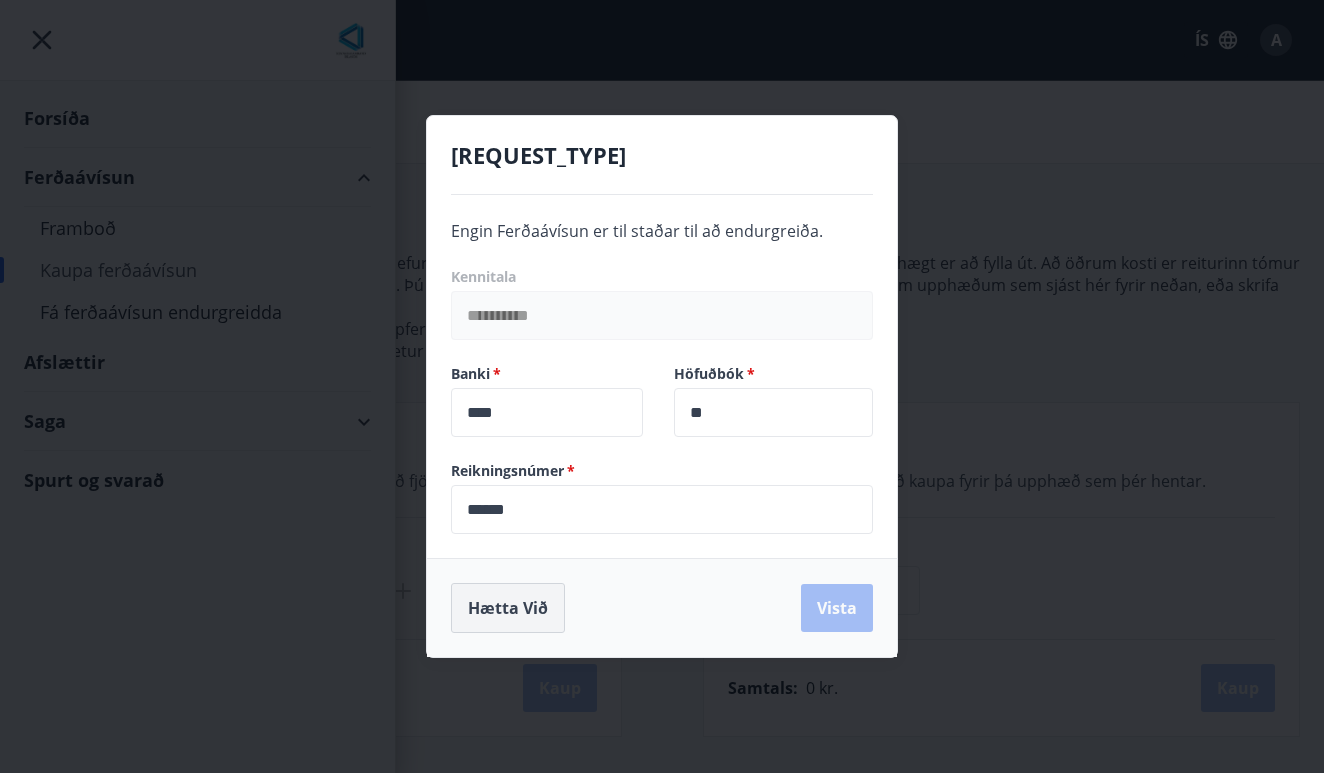 click on "Hætta við" at bounding box center [508, 608] 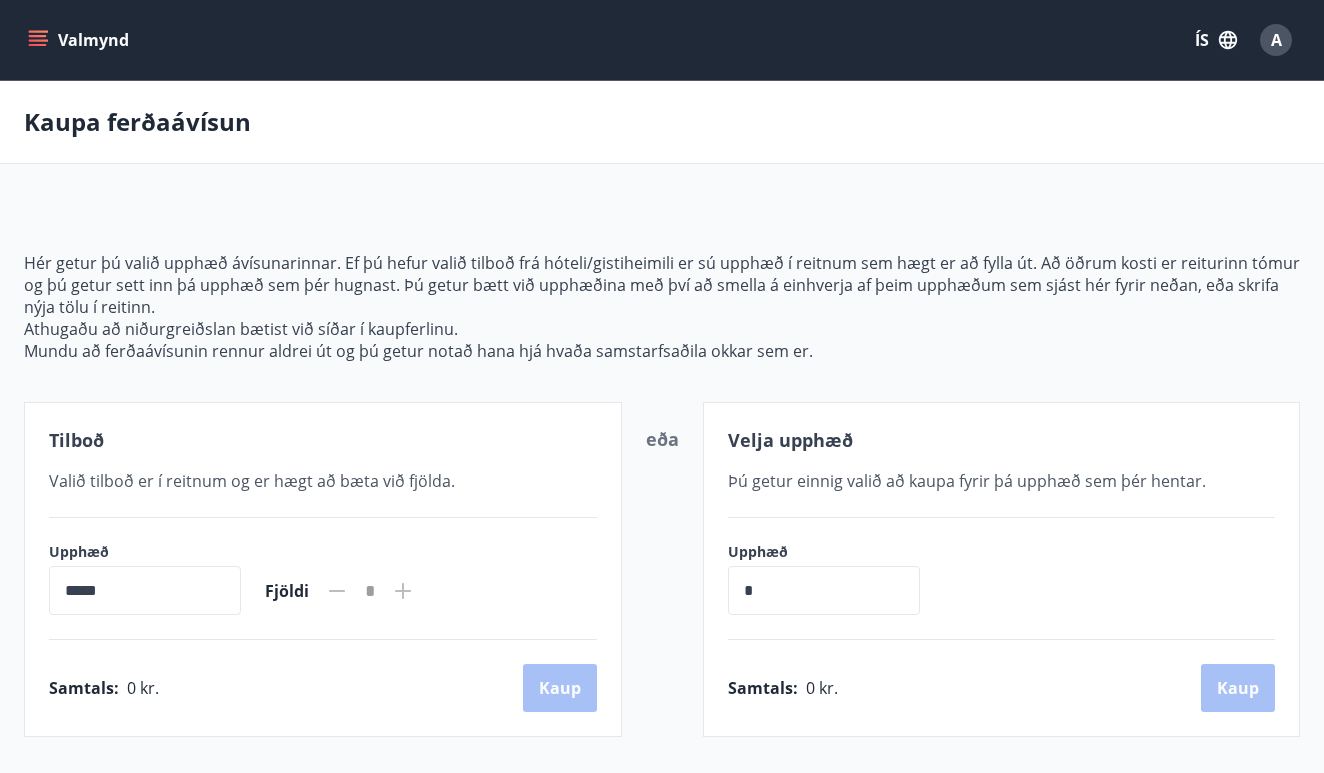 scroll, scrollTop: 0, scrollLeft: 0, axis: both 